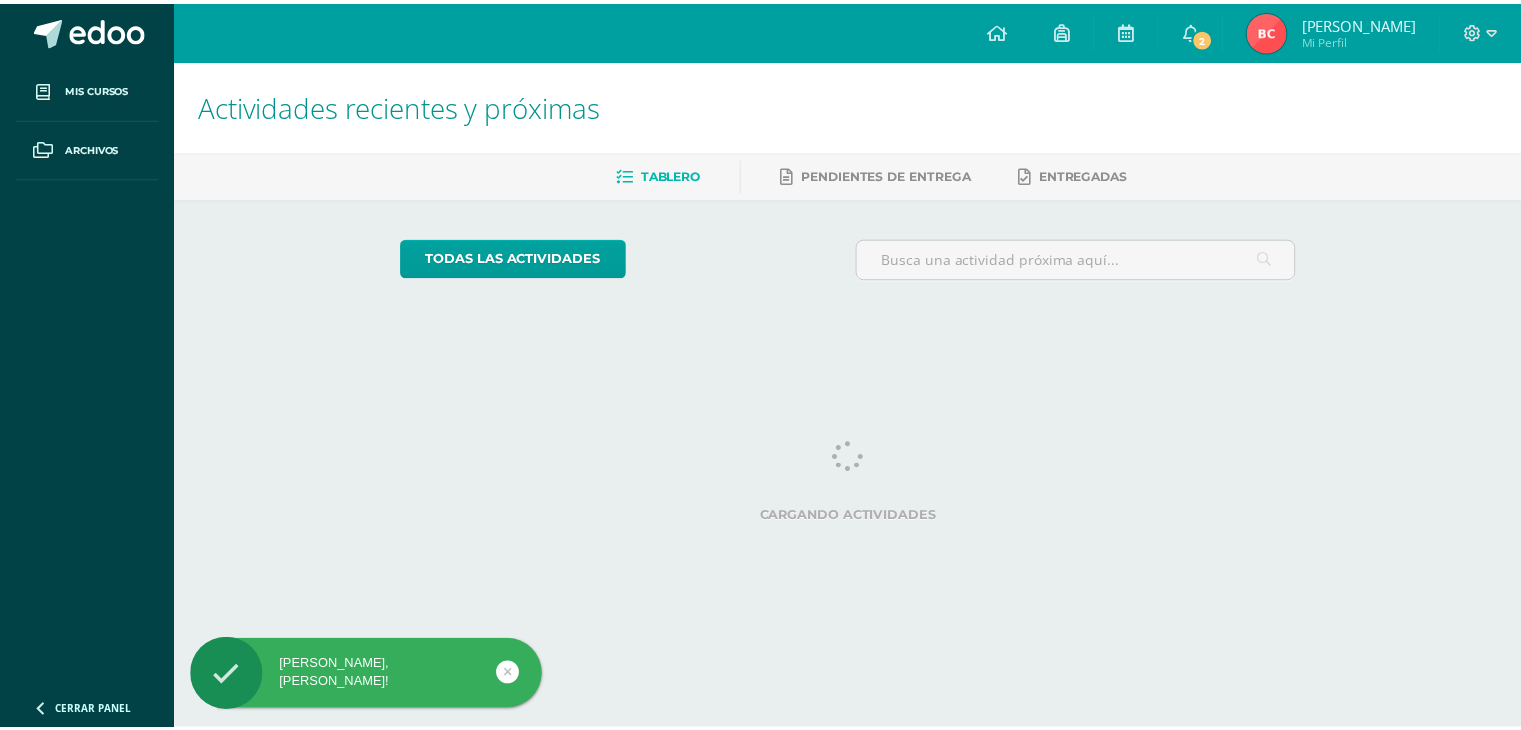 scroll, scrollTop: 0, scrollLeft: 0, axis: both 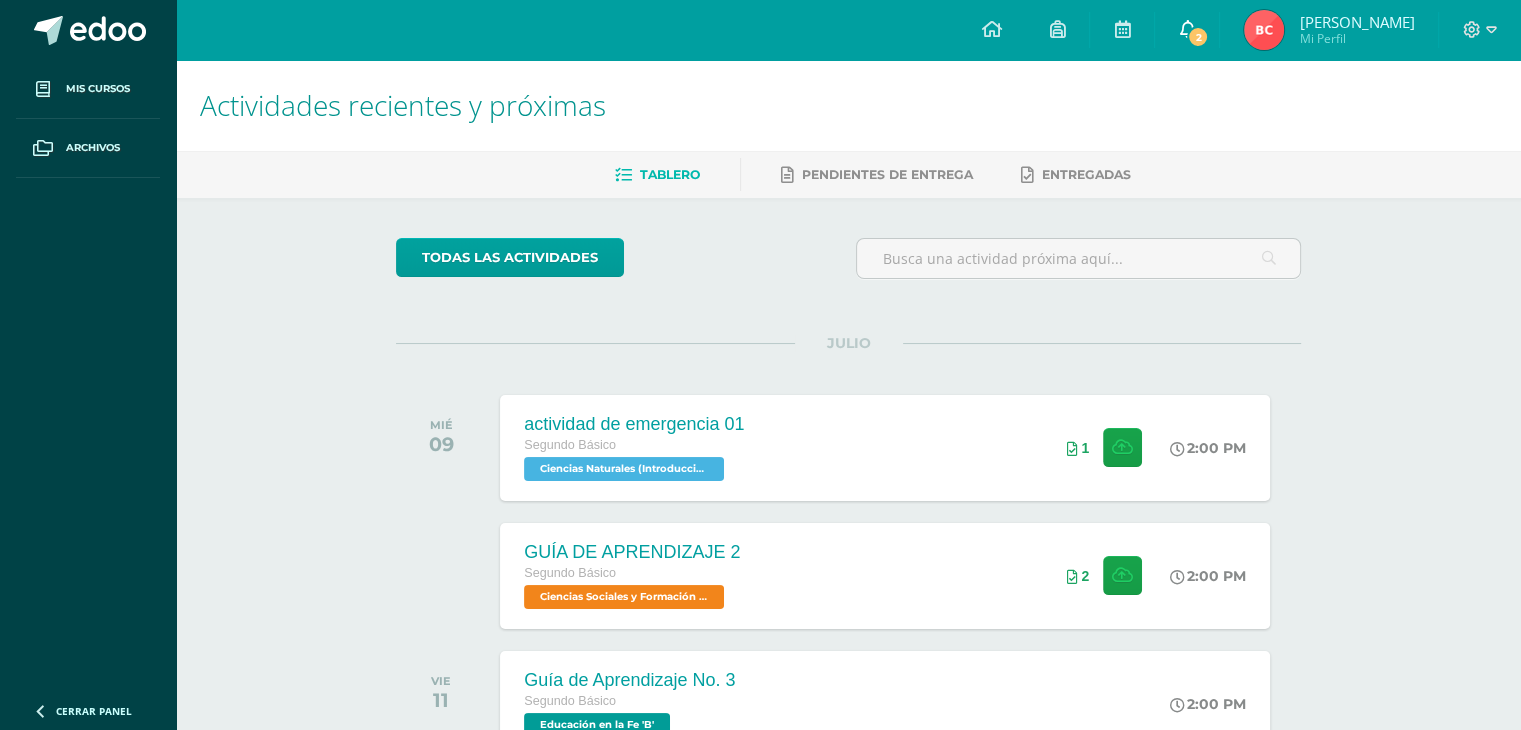 click on "2" at bounding box center (1187, 30) 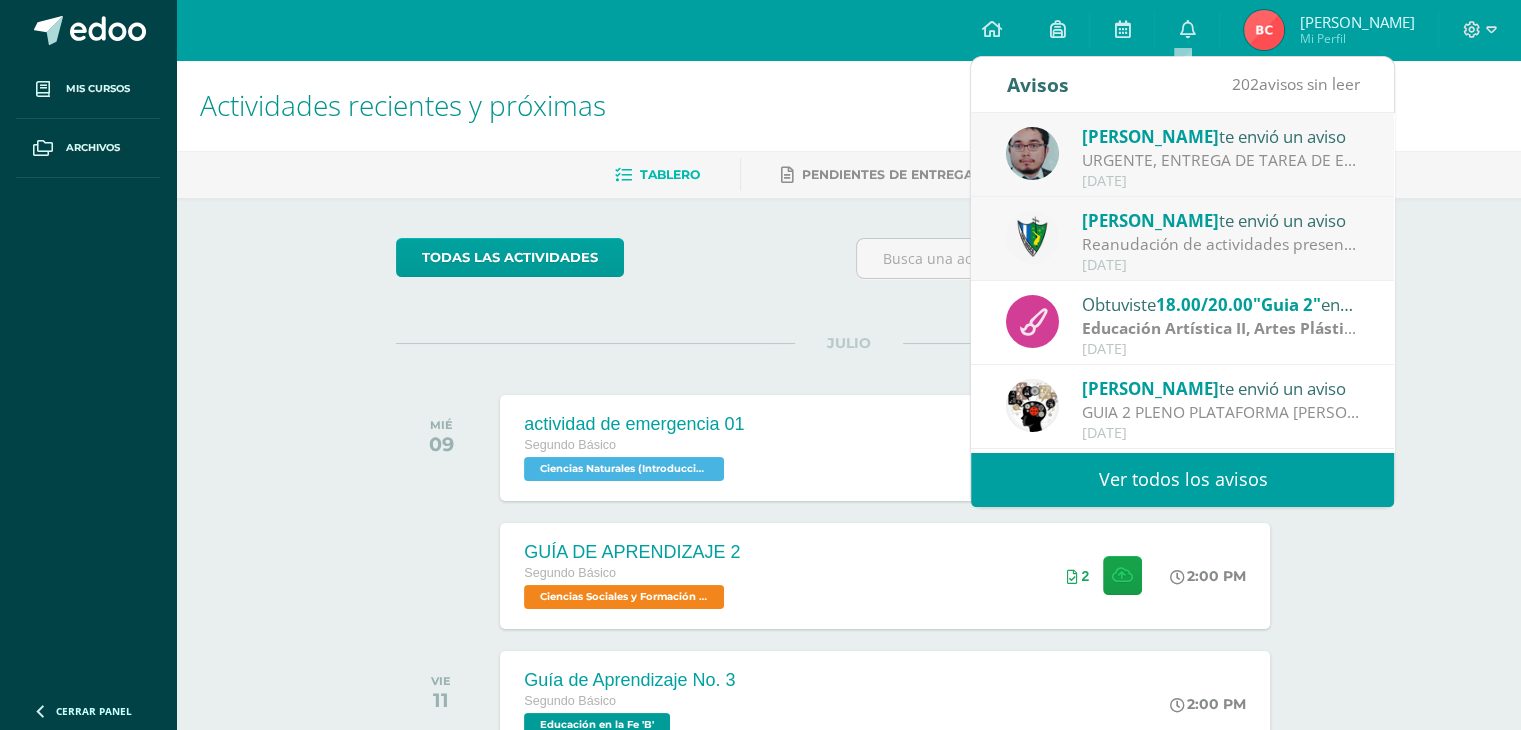 click on "Reanudación de actividades presenciales.:
Estimados padres de familia y estudiantes, es un gusto saludarles.
Por este medio comparto el comunicado referente a la reanudación de actividades para el día de mañana.
Saludos cordiales." at bounding box center [1221, 244] 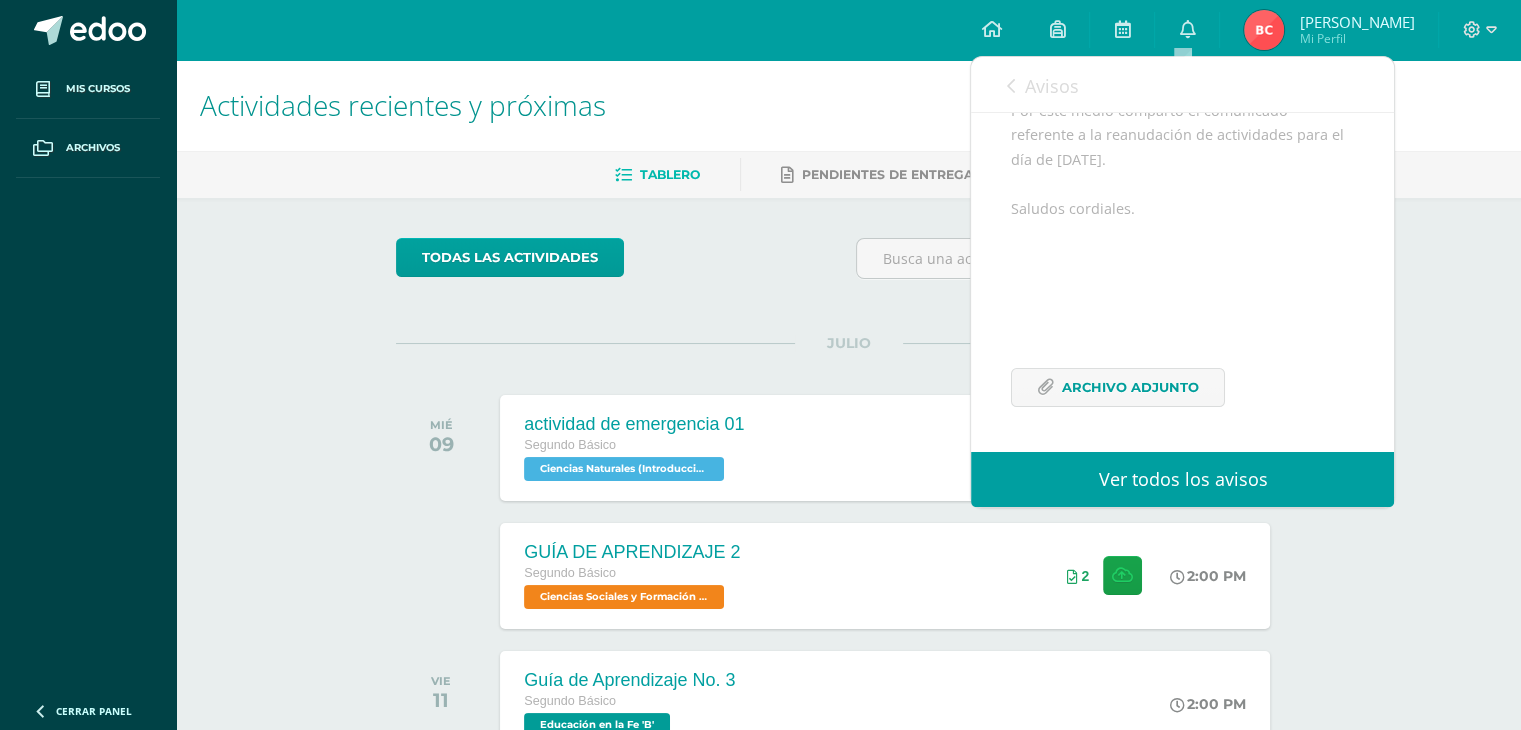 scroll, scrollTop: 314, scrollLeft: 0, axis: vertical 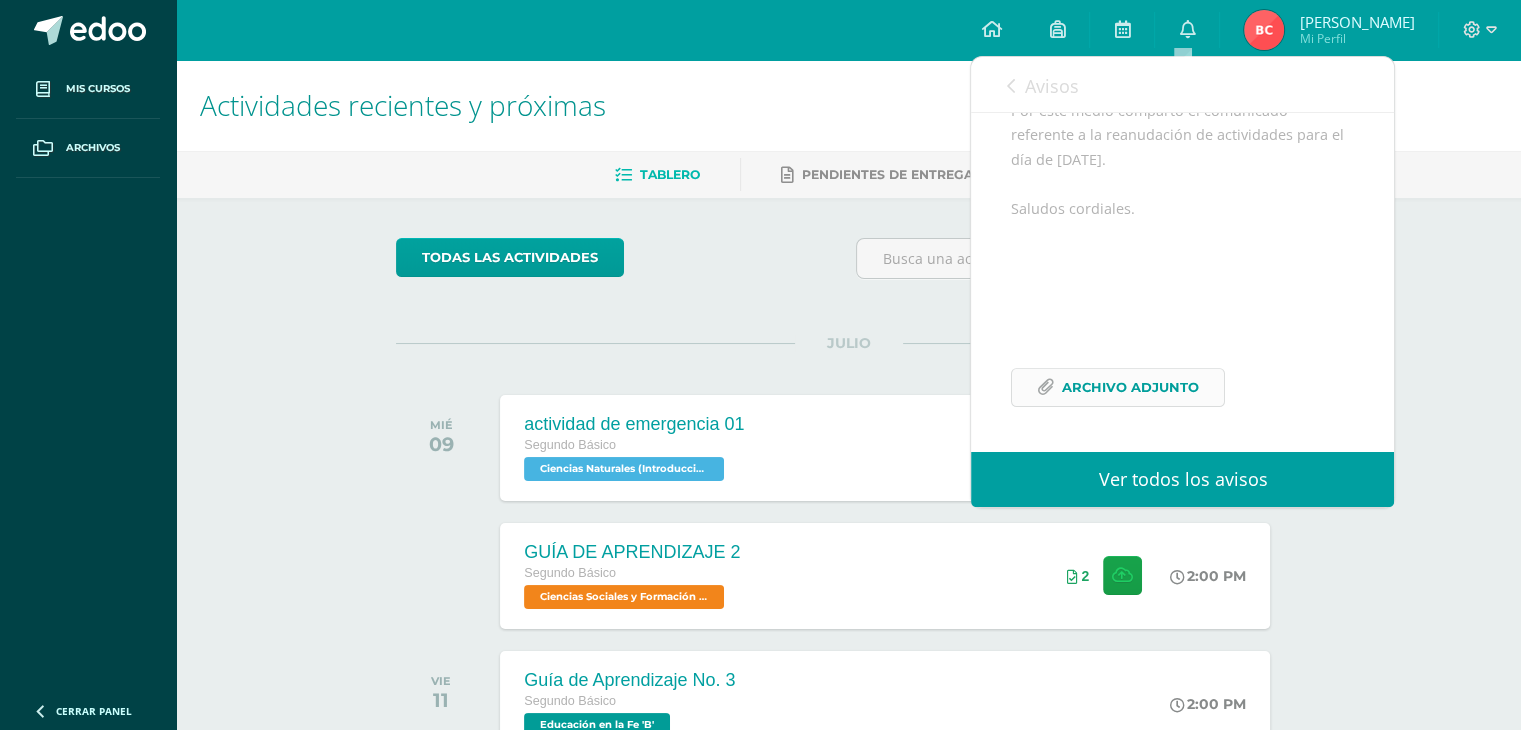 click on "Archivo Adjunto" at bounding box center (1130, 387) 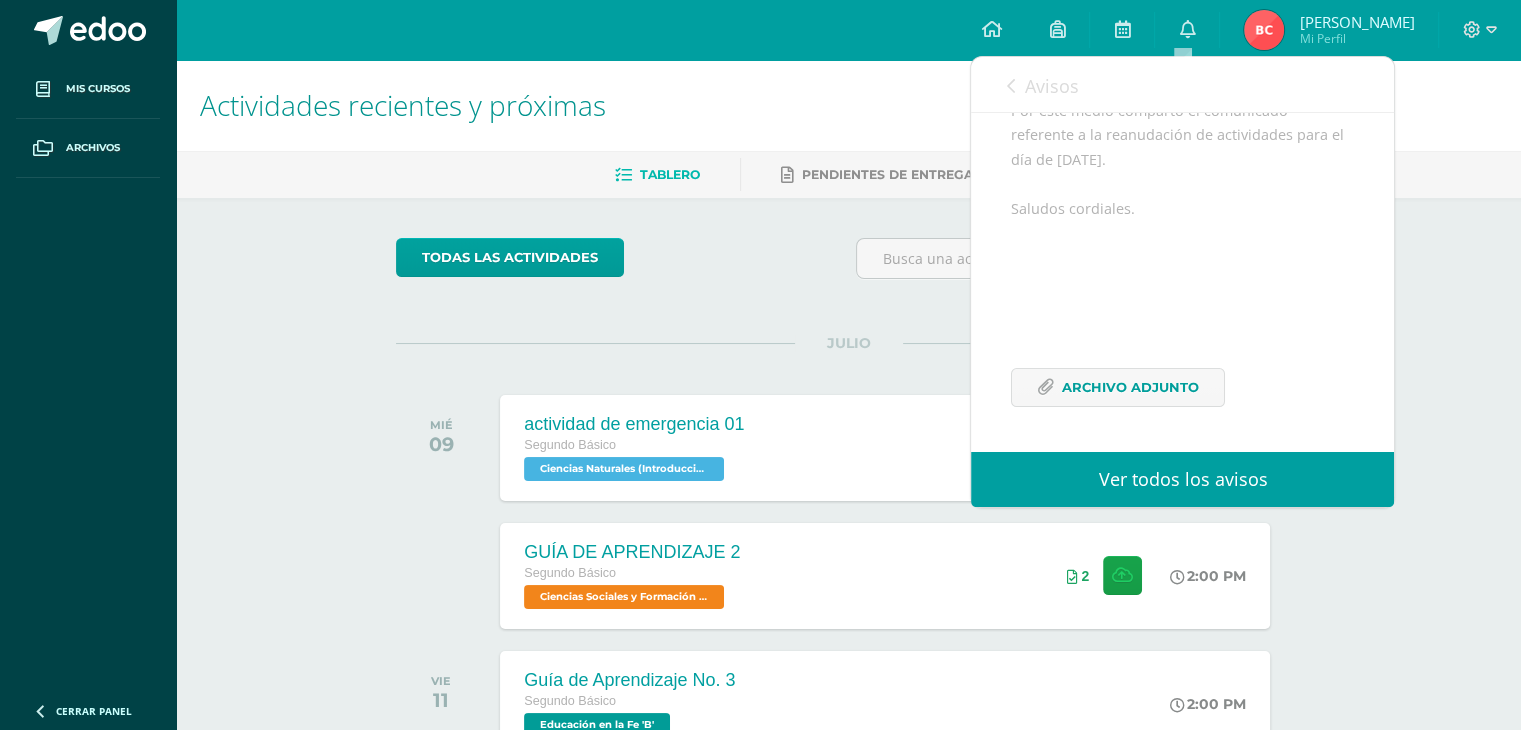 click at bounding box center (1010, 86) 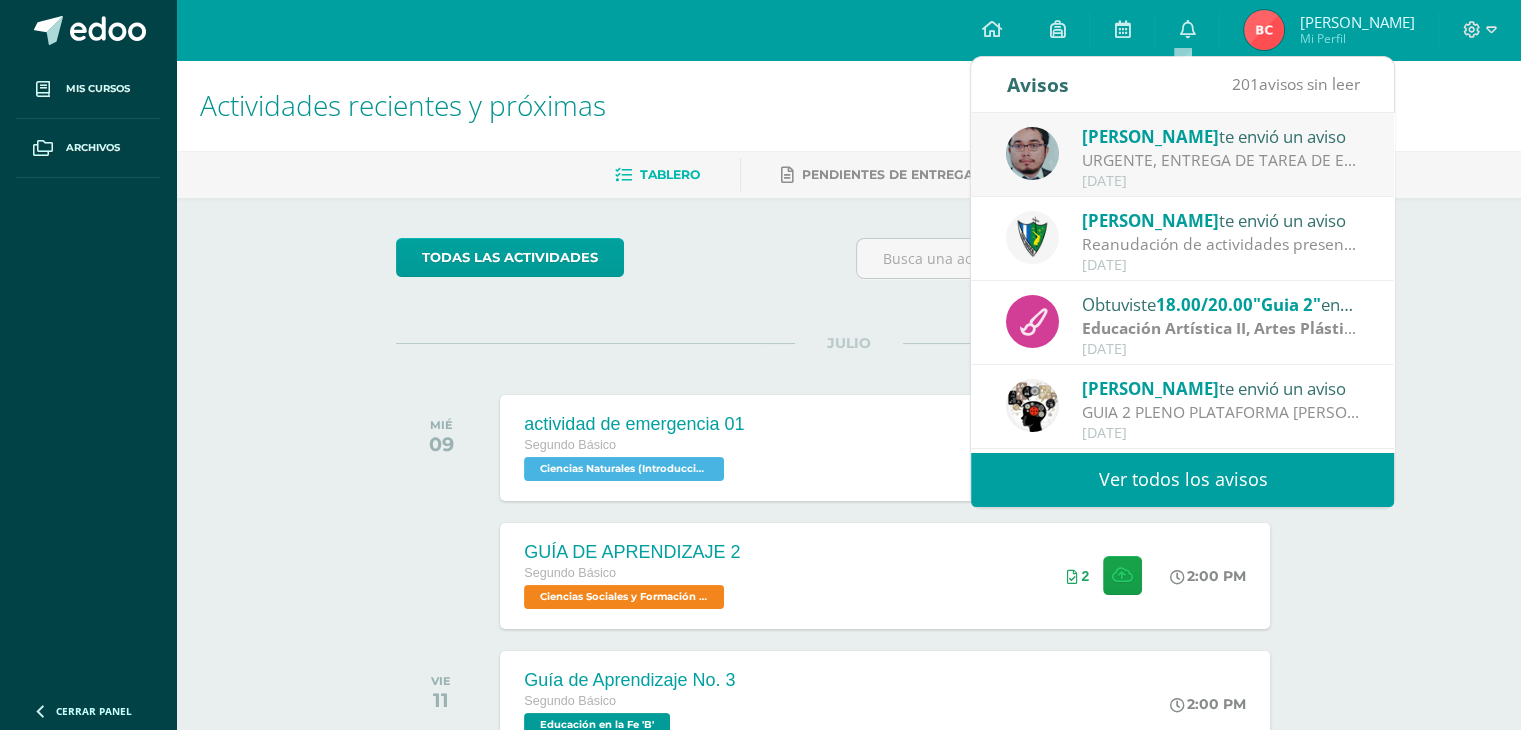 click on "Oscar Paz  te envió un aviso
URGENTE, ENTREGA DE TAREA DE ESCUDOS:
Buen dia a todos
El ejercicio de el diseño de escudos se entregara por la plataforma EDOO (subirlo donde dice Guia 3 Escudos)  tienen hasta el viernes a las 8:00 pm como tope,
Ya se autorizo por coordinacion, favor hacerlo entrega lo antes posible para no atrasarnos pues debemos empezar con la guia 4 el proximo dia lunes.
Feliz dia
Julio 09" at bounding box center [1182, 156] 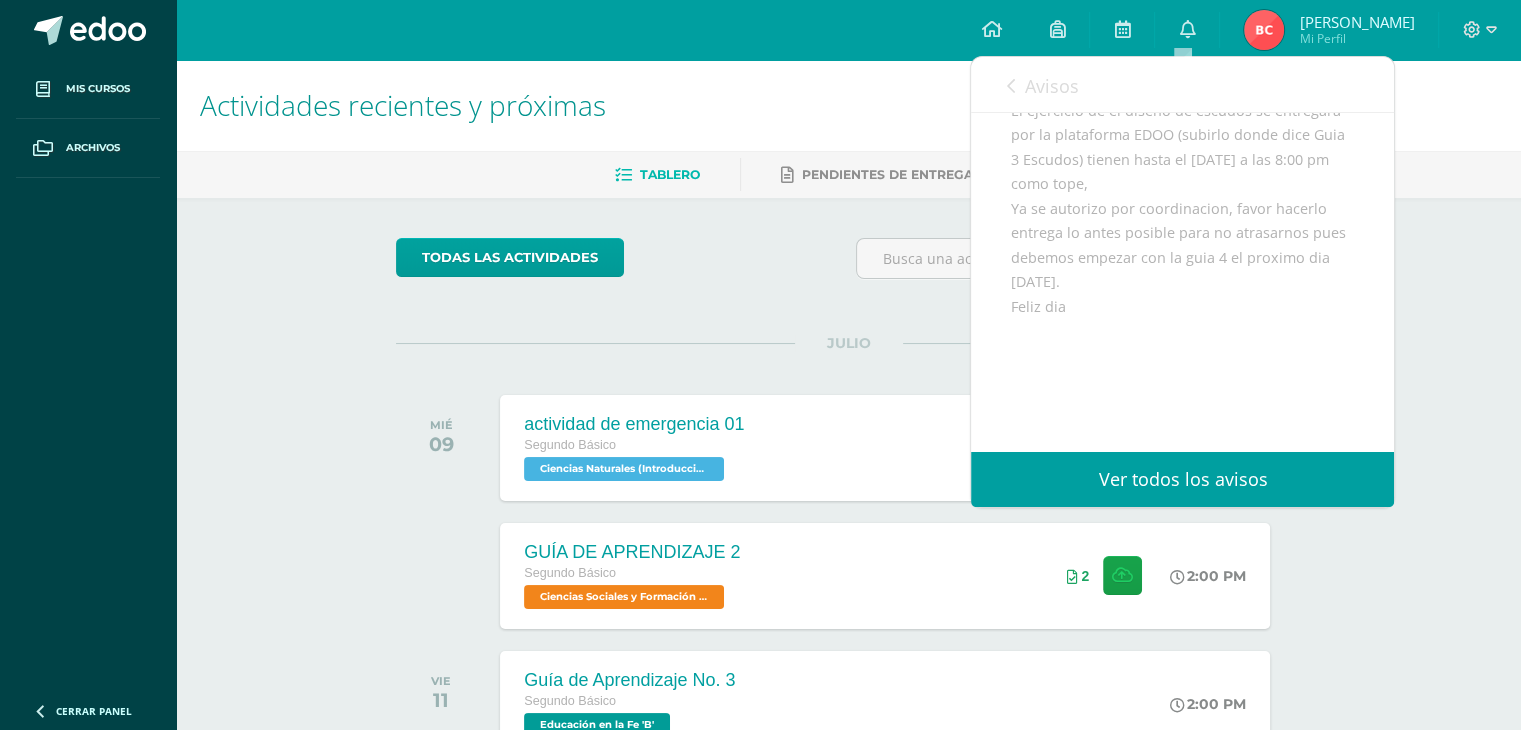 scroll, scrollTop: 235, scrollLeft: 0, axis: vertical 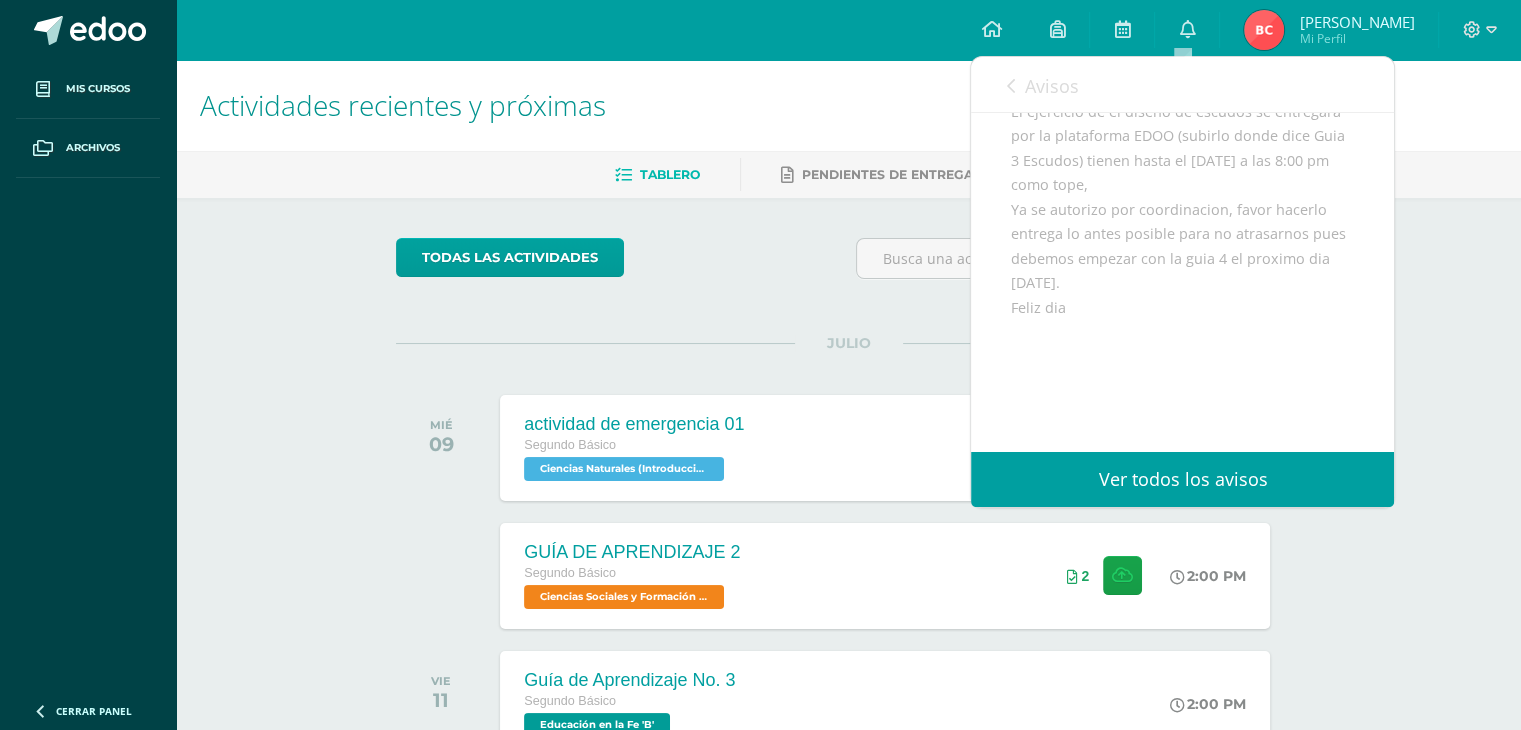 click on "Avisos" at bounding box center [1051, 86] 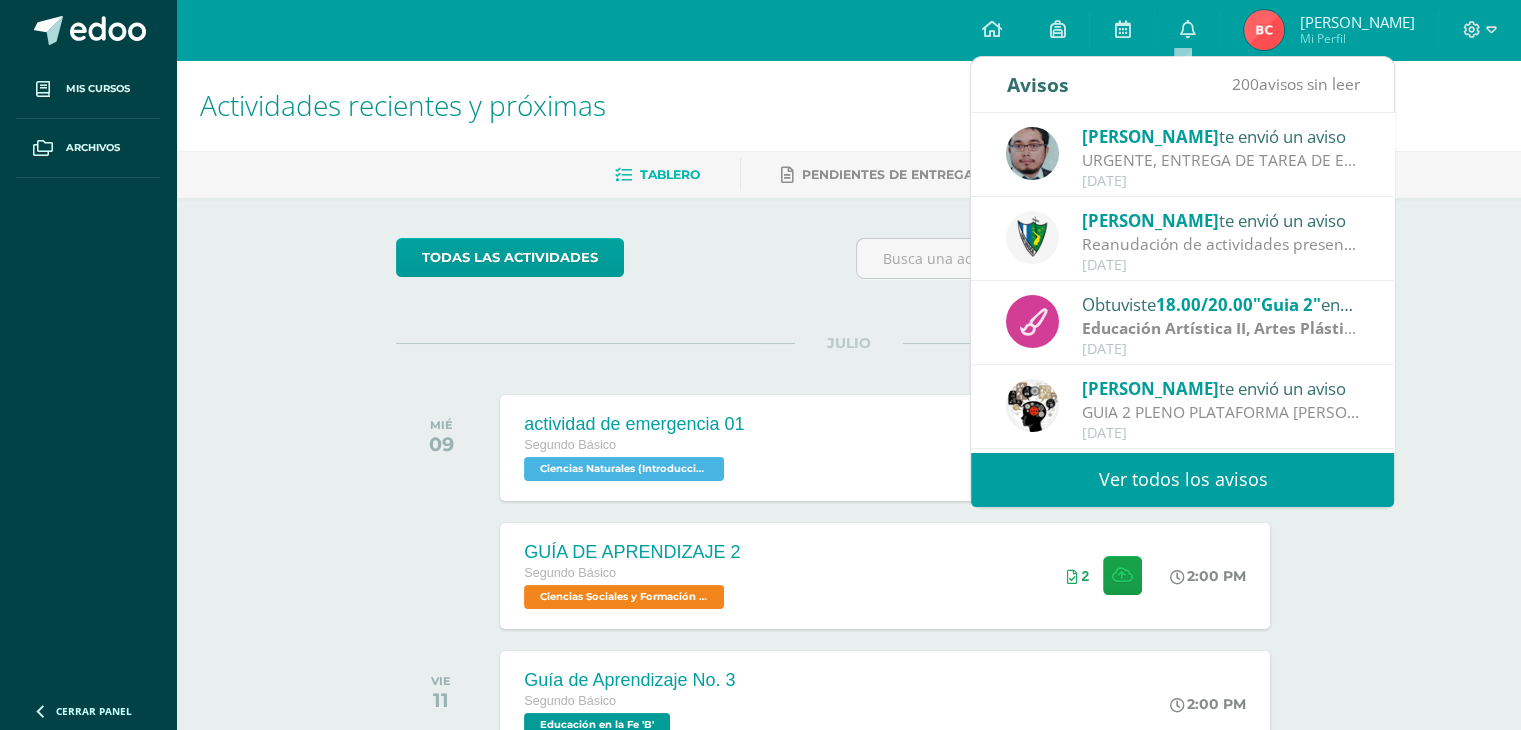 click on "todas las Actividades" at bounding box center (848, 266) 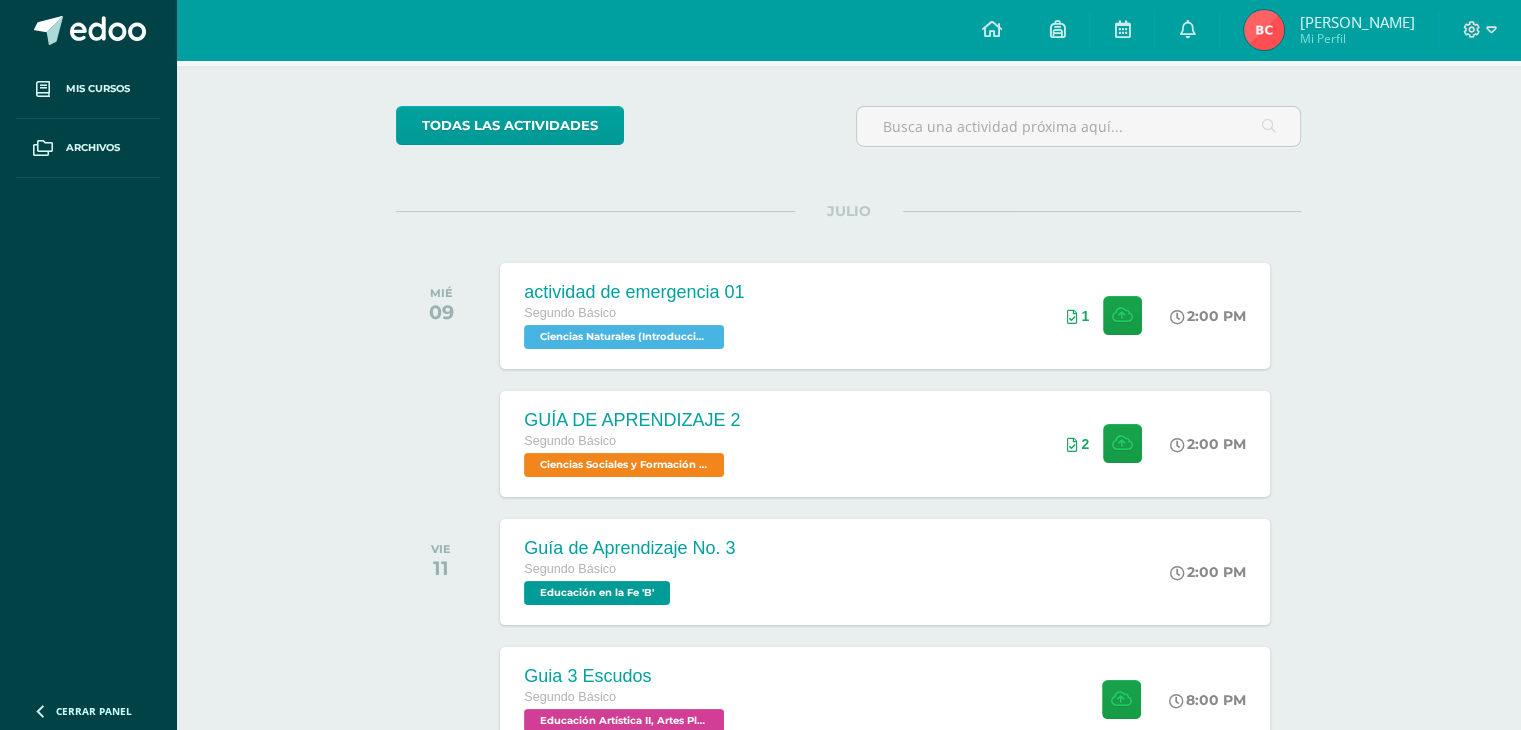 scroll, scrollTop: 0, scrollLeft: 0, axis: both 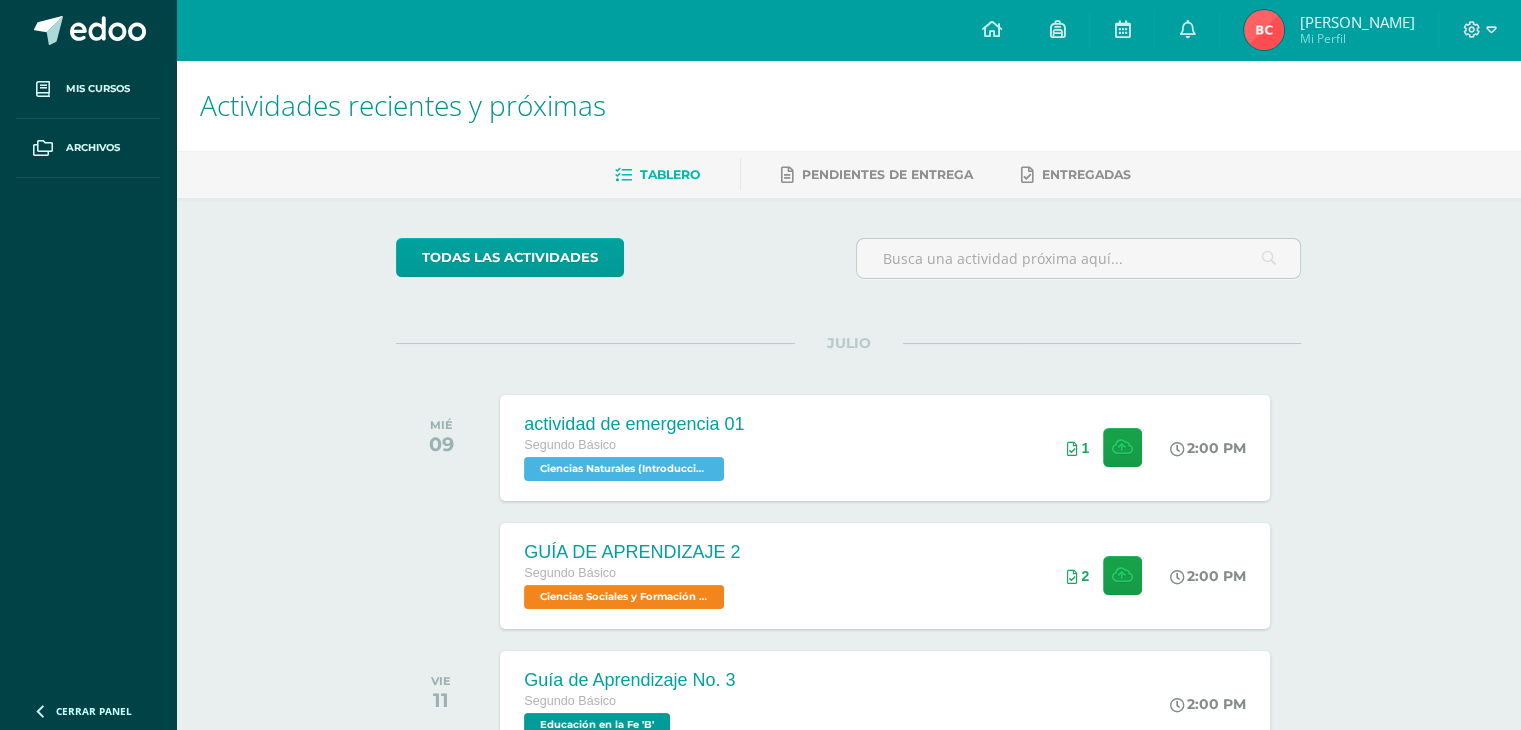 click on "Brayan Alexander
Mi Perfil" at bounding box center [1329, 30] 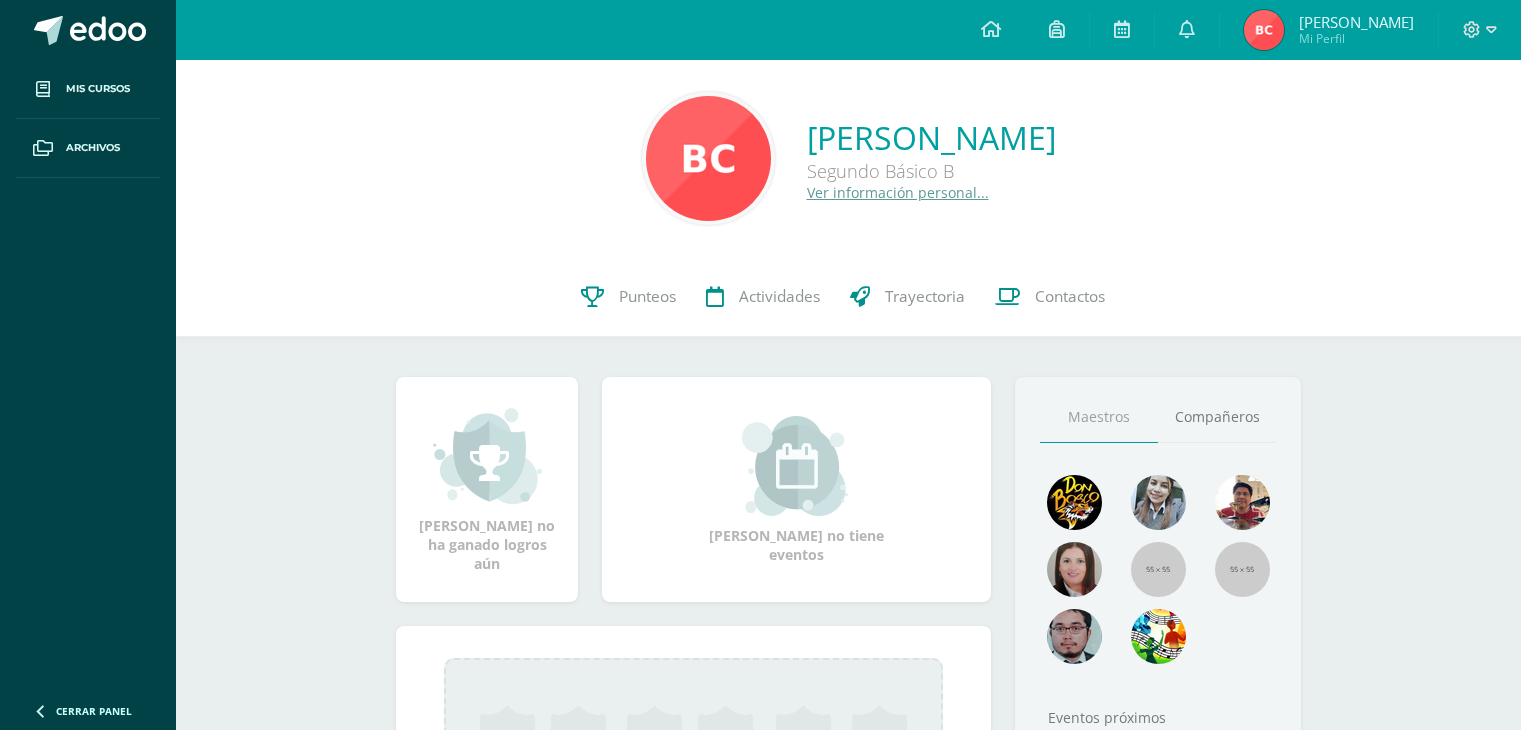 scroll, scrollTop: 0, scrollLeft: 0, axis: both 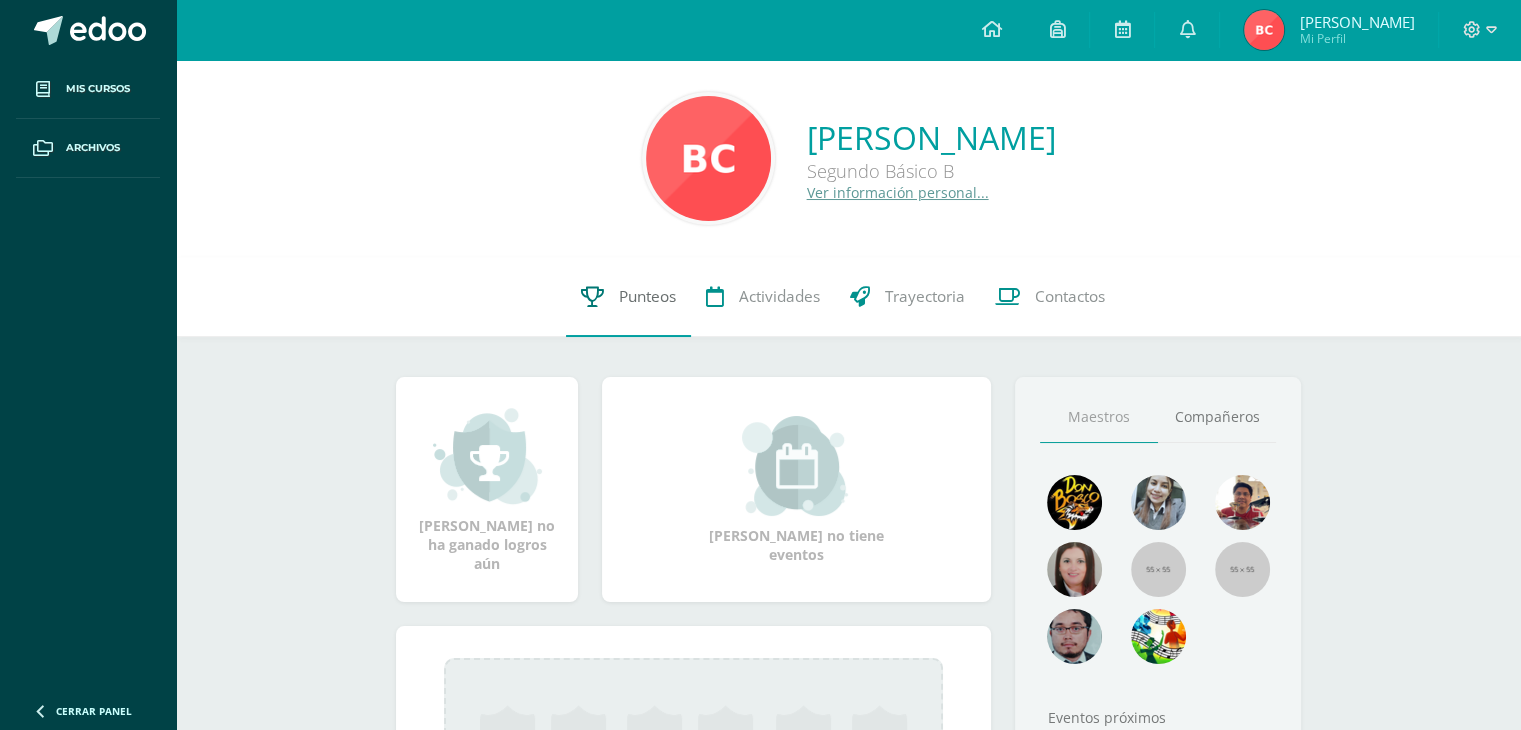 click on "Punteos" at bounding box center (628, 297) 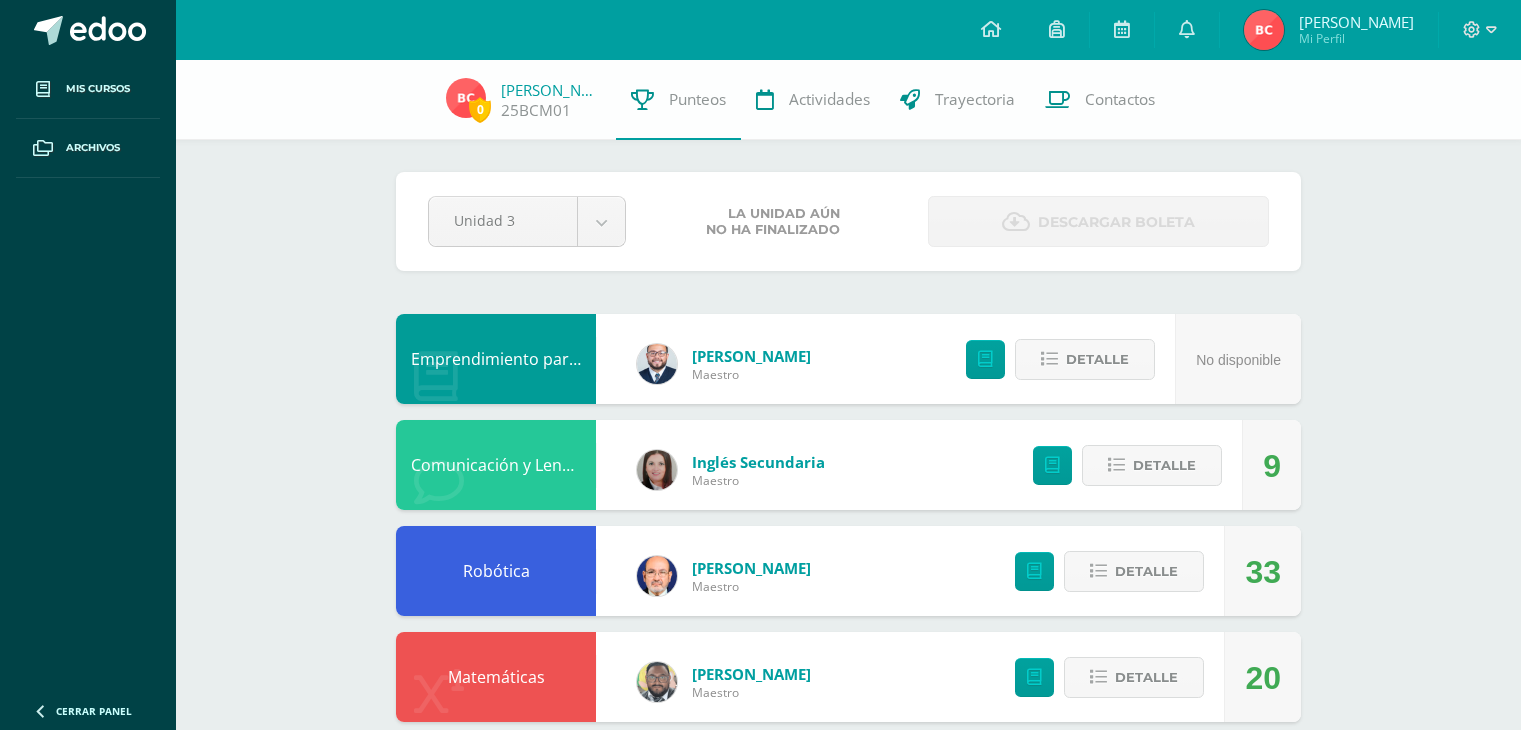 scroll, scrollTop: 0, scrollLeft: 0, axis: both 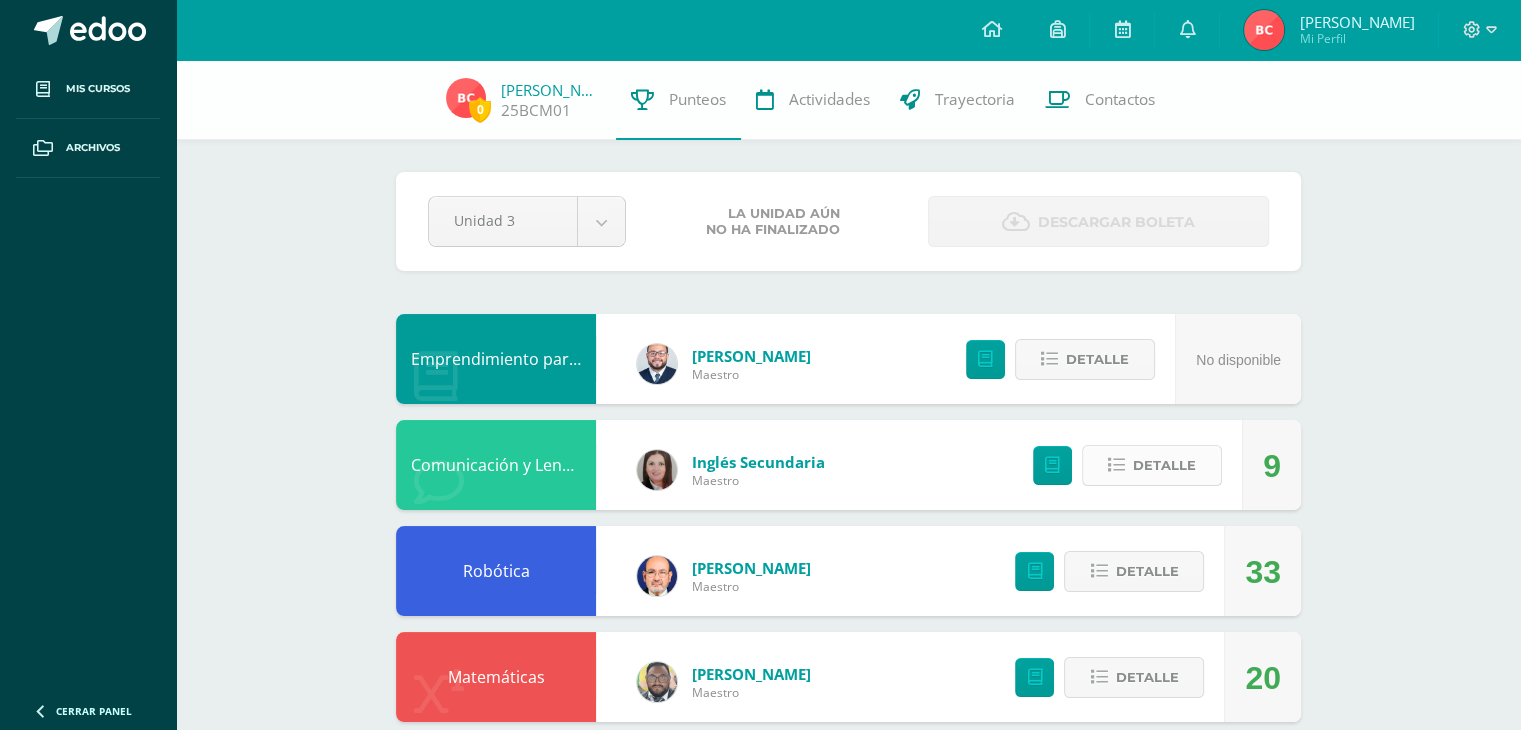 click on "Detalle" at bounding box center [1152, 465] 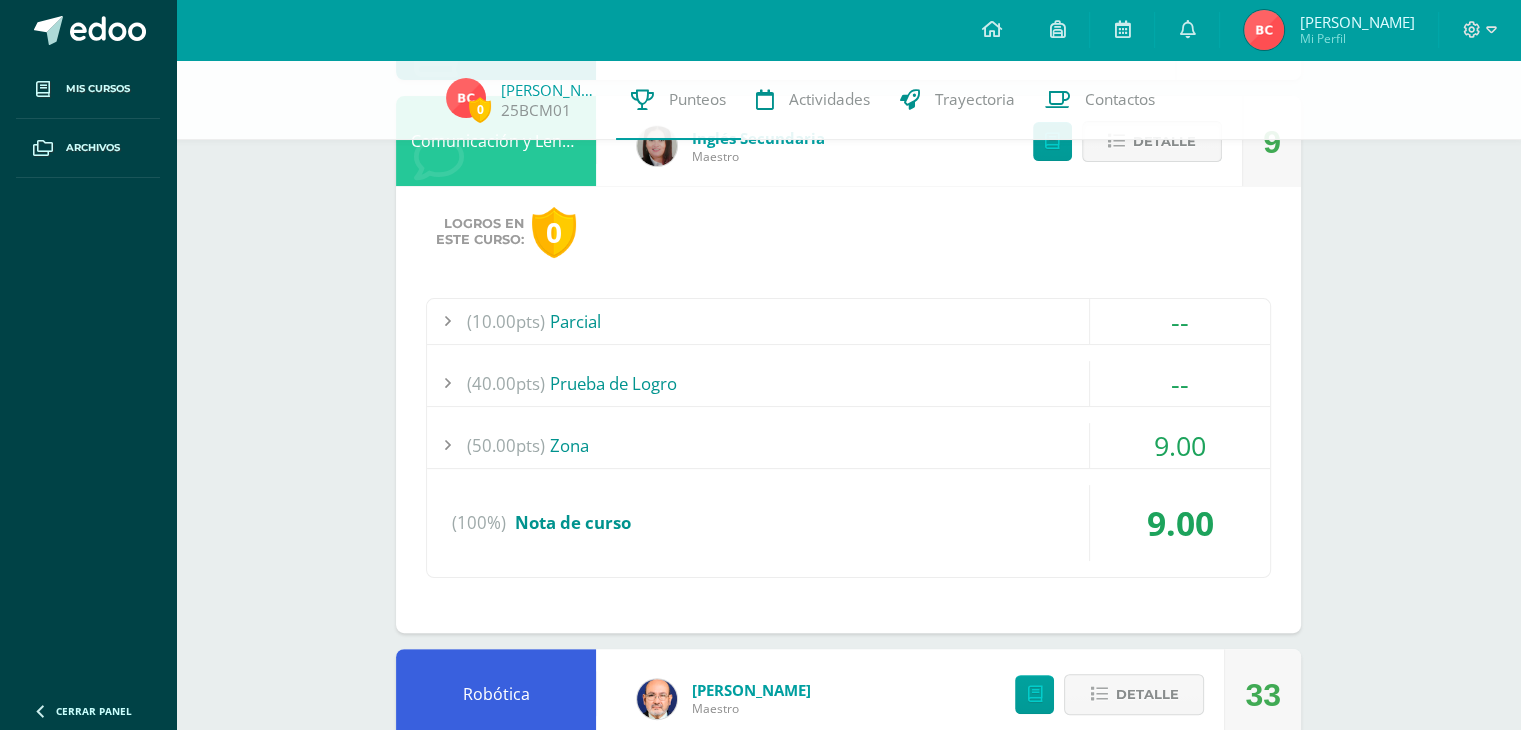 scroll, scrollTop: 326, scrollLeft: 0, axis: vertical 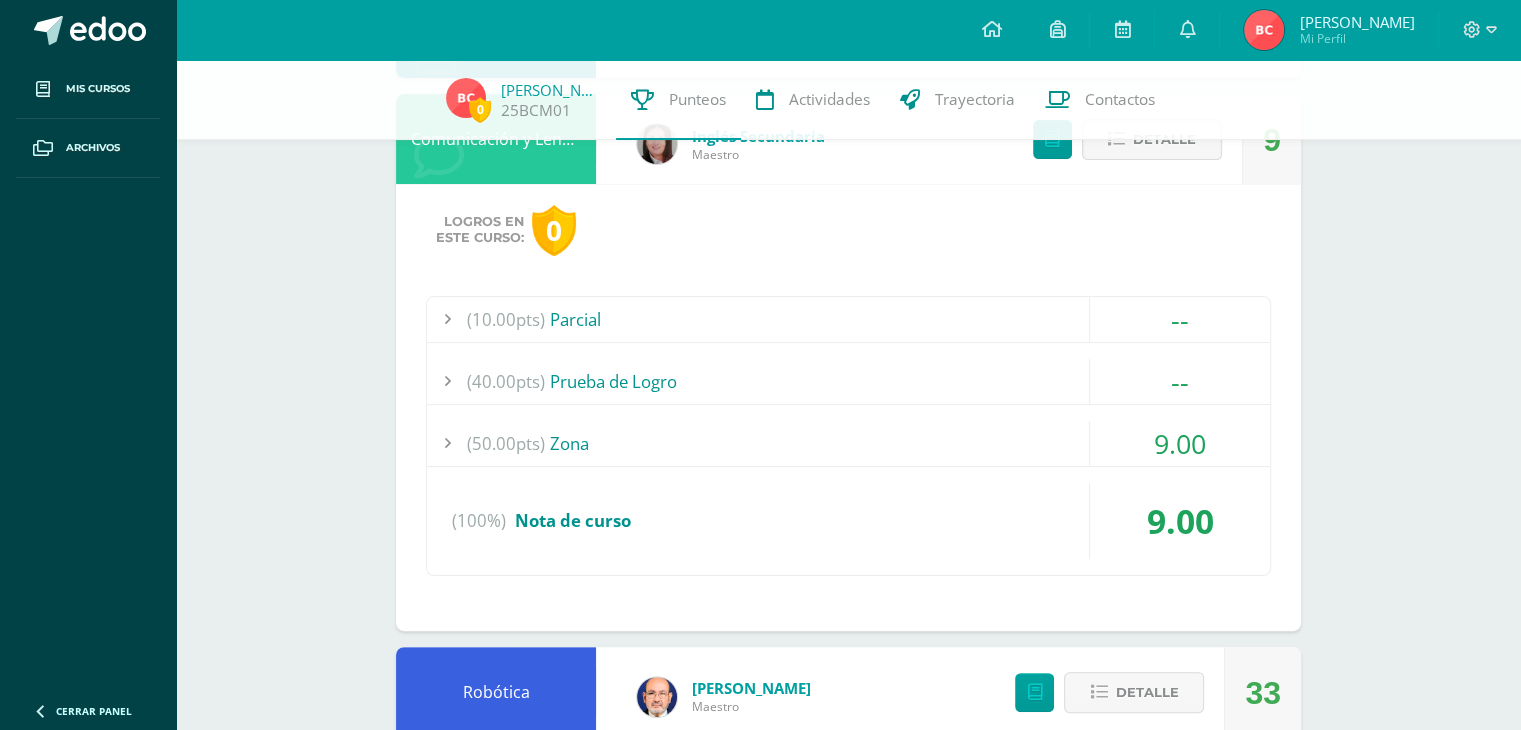 click on "(50.00pts)
Zona" at bounding box center (848, 443) 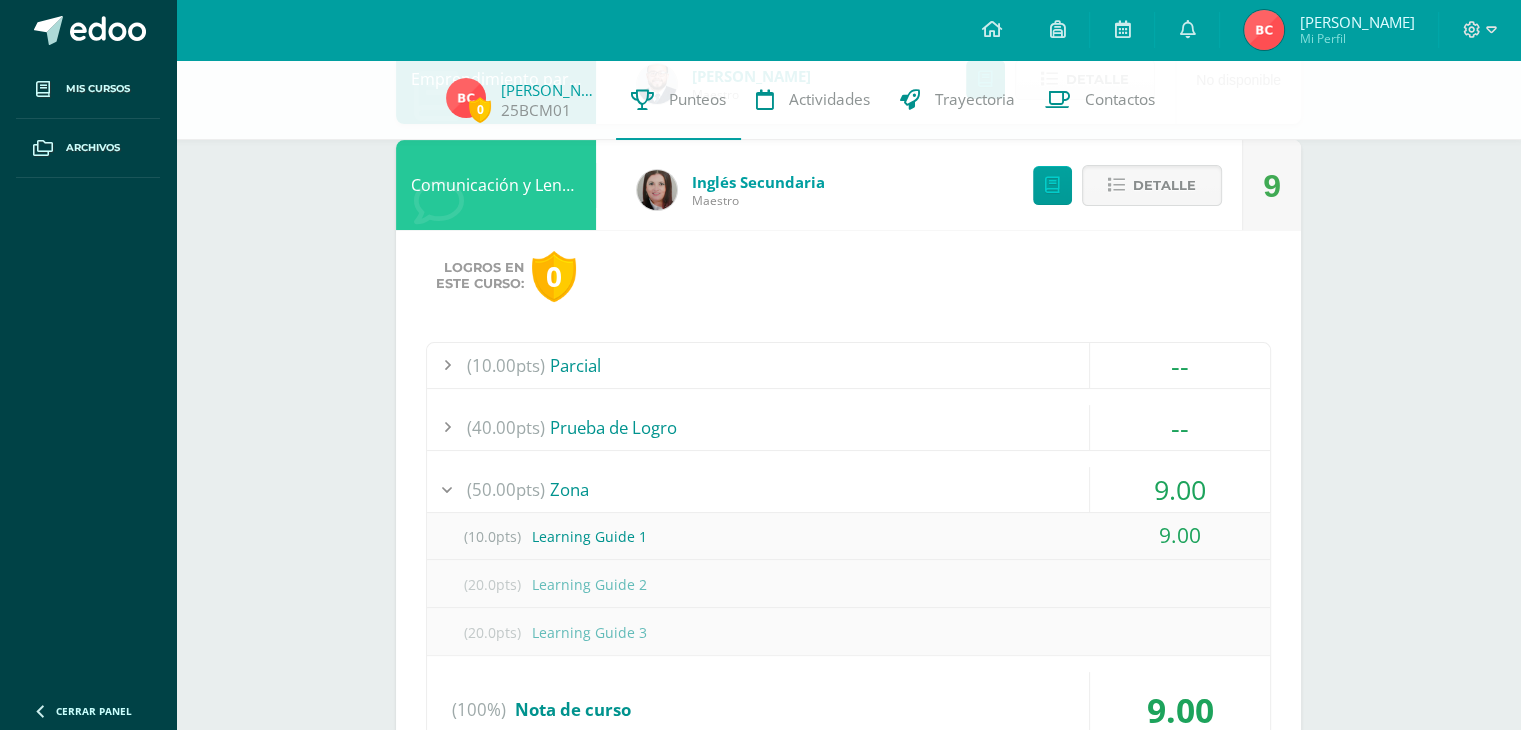 scroll, scrollTop: 274, scrollLeft: 0, axis: vertical 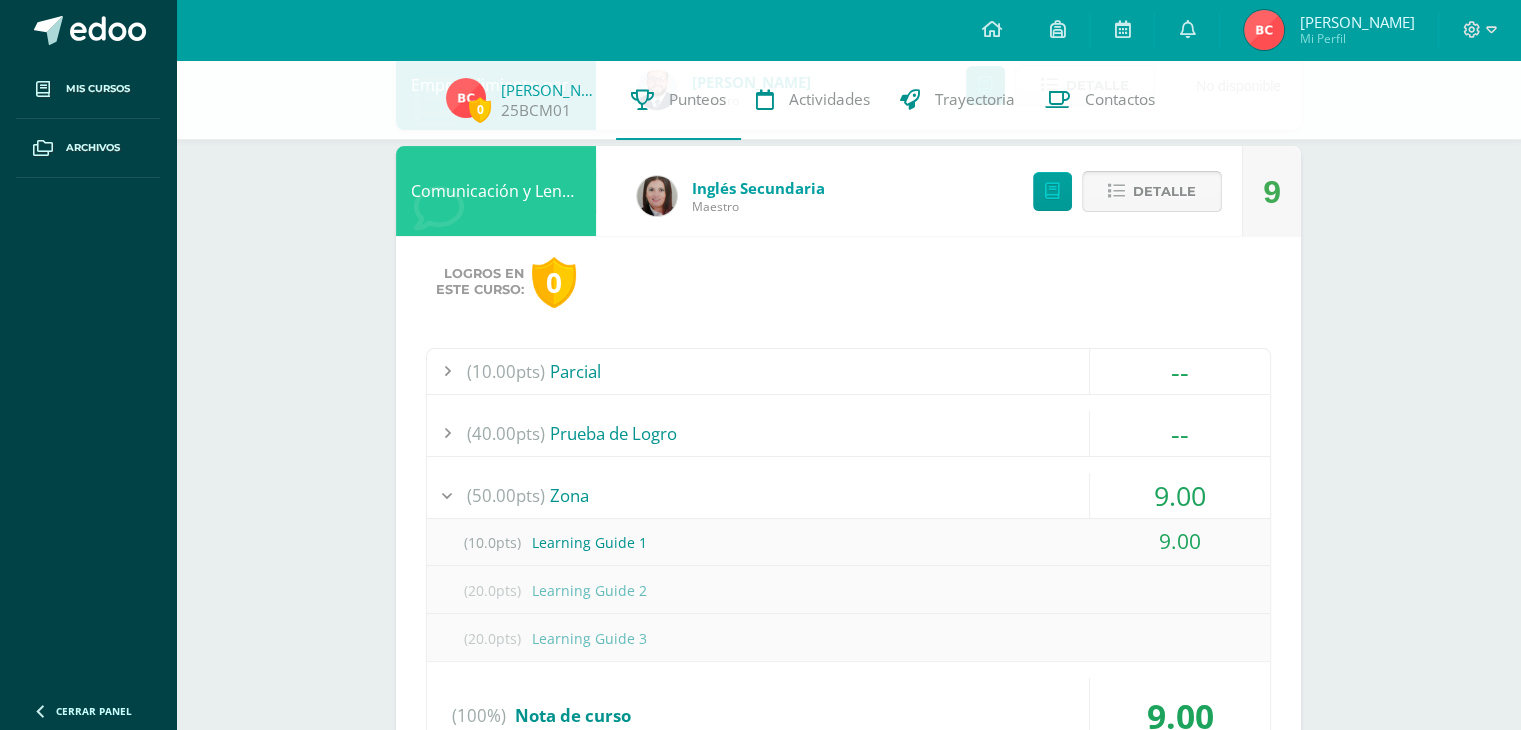 click at bounding box center (1116, 191) 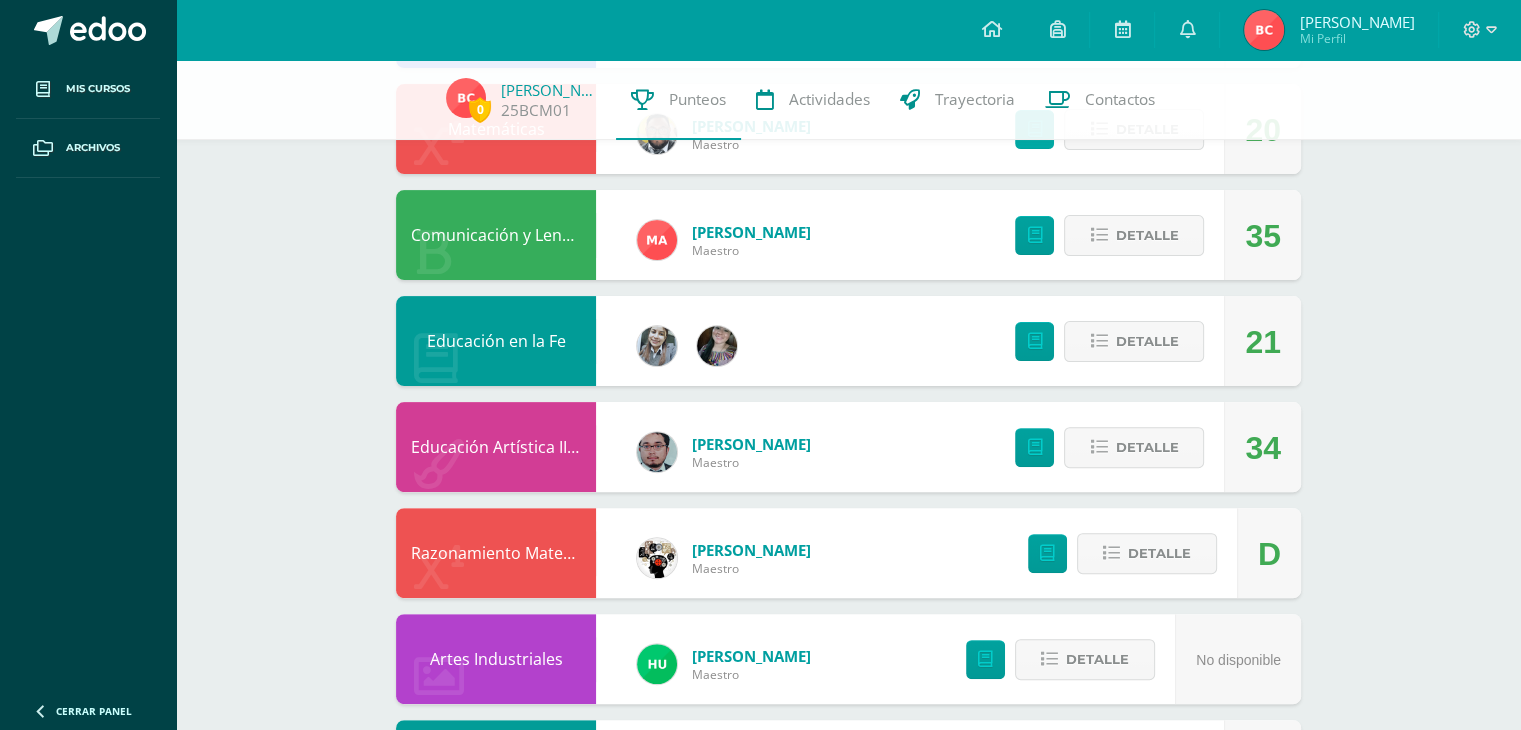 scroll, scrollTop: 548, scrollLeft: 0, axis: vertical 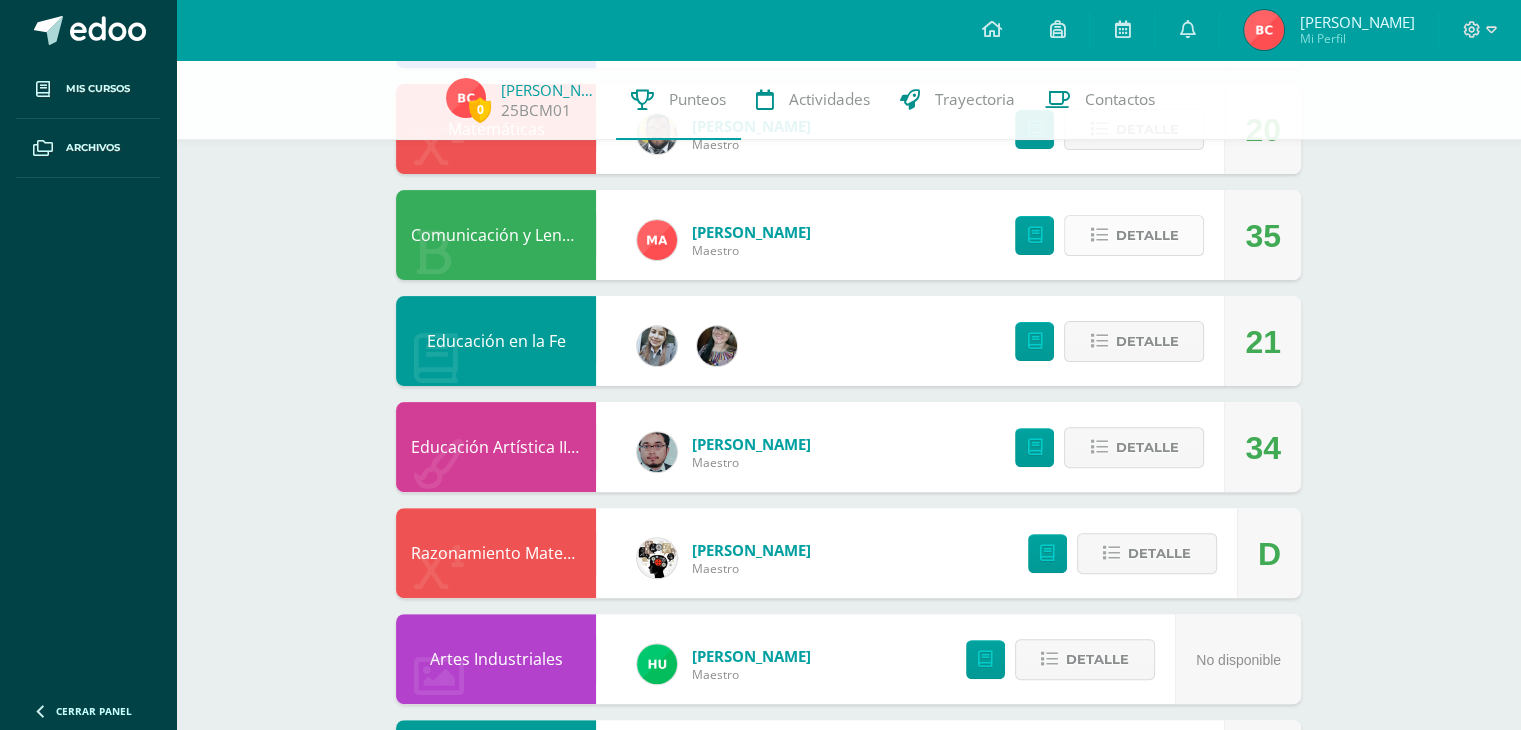 click on "Detalle" at bounding box center (1146, 235) 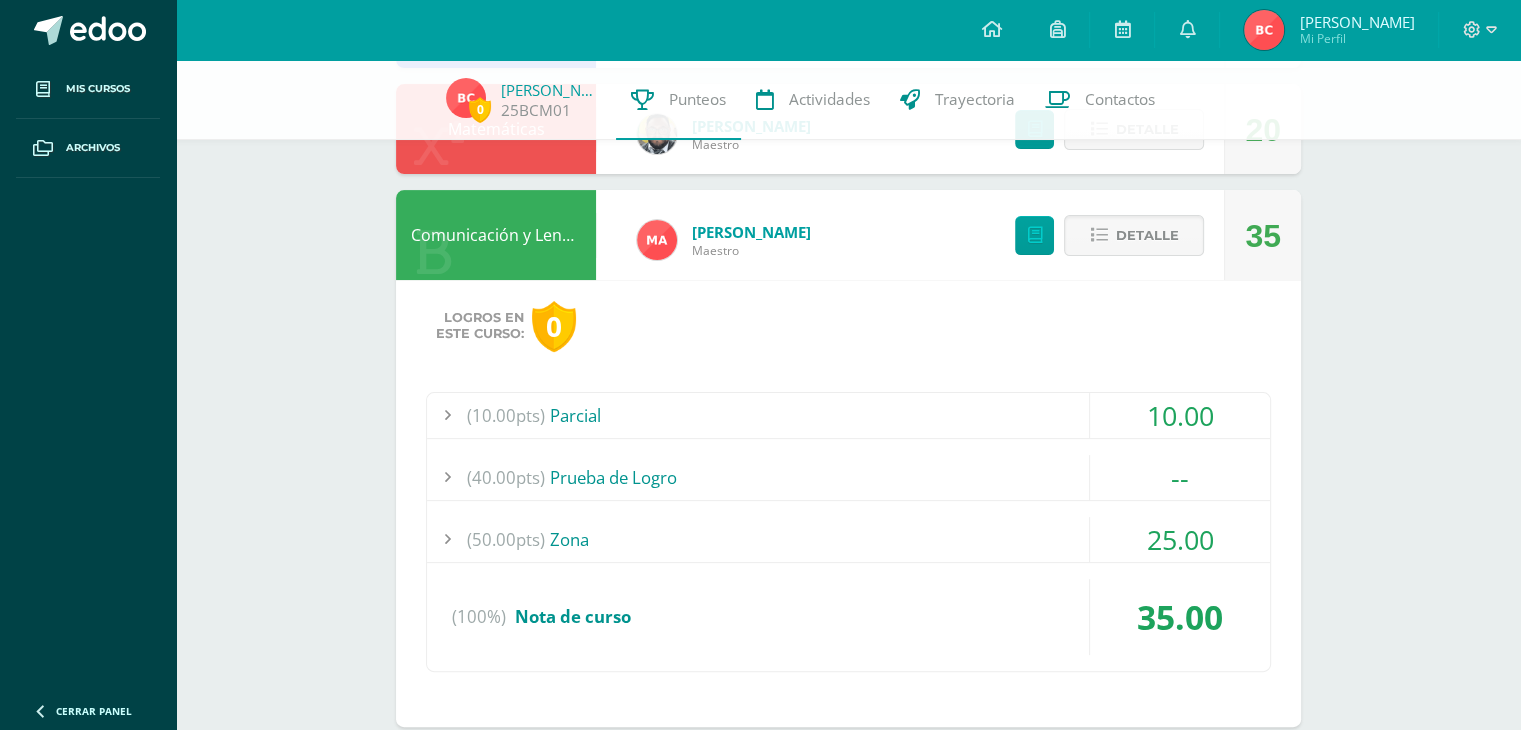 scroll, scrollTop: 759, scrollLeft: 0, axis: vertical 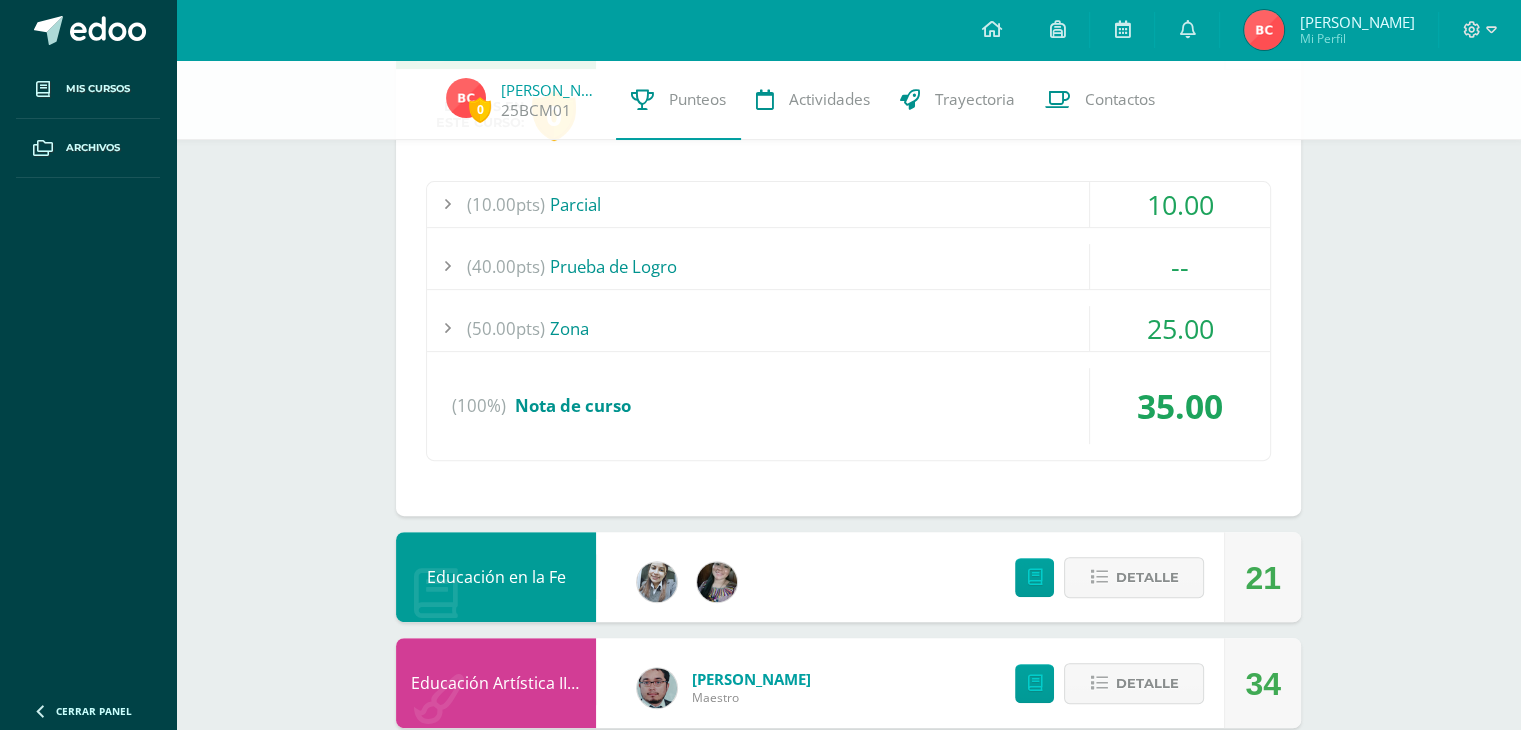 click on "(50.00pts)
Zona" at bounding box center (848, 328) 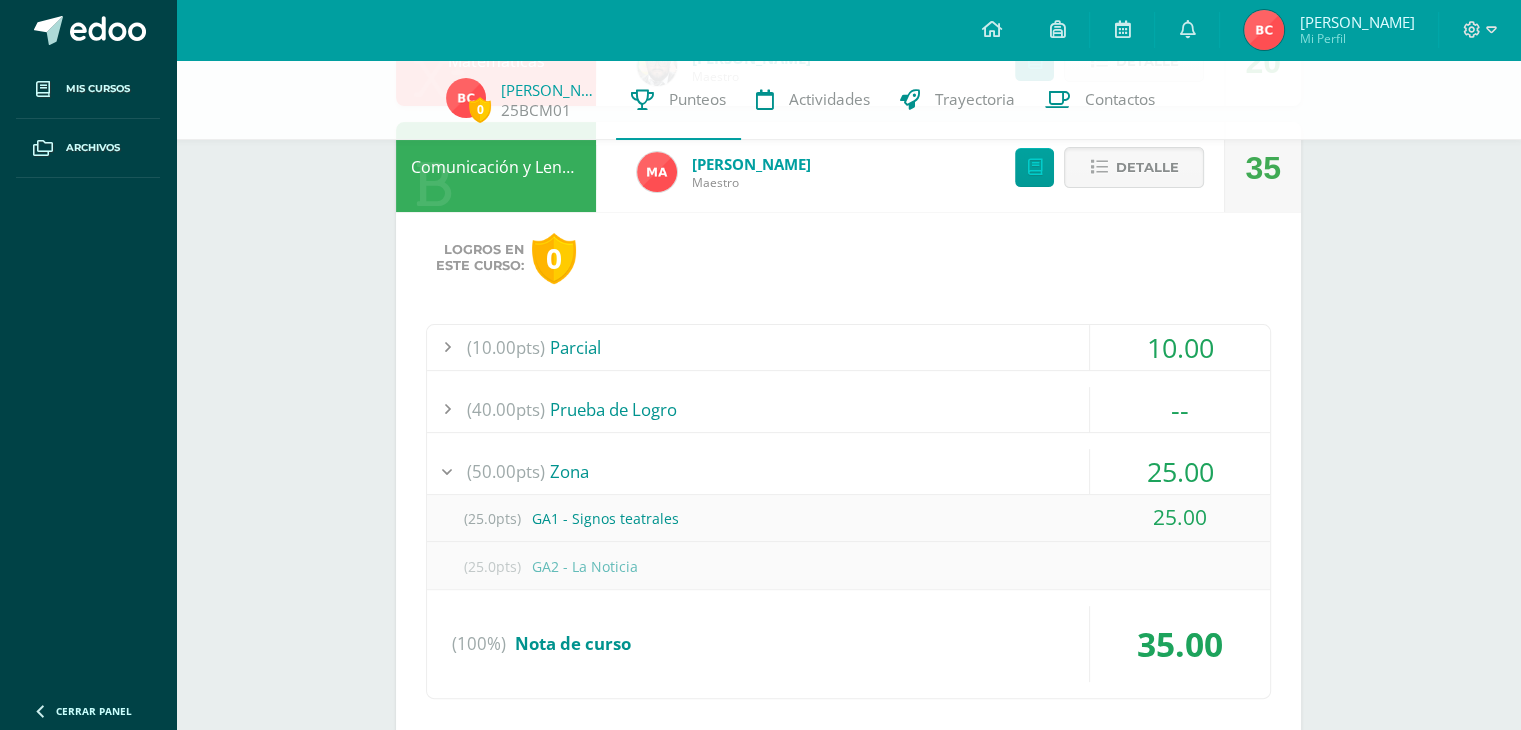scroll, scrollTop: 592, scrollLeft: 0, axis: vertical 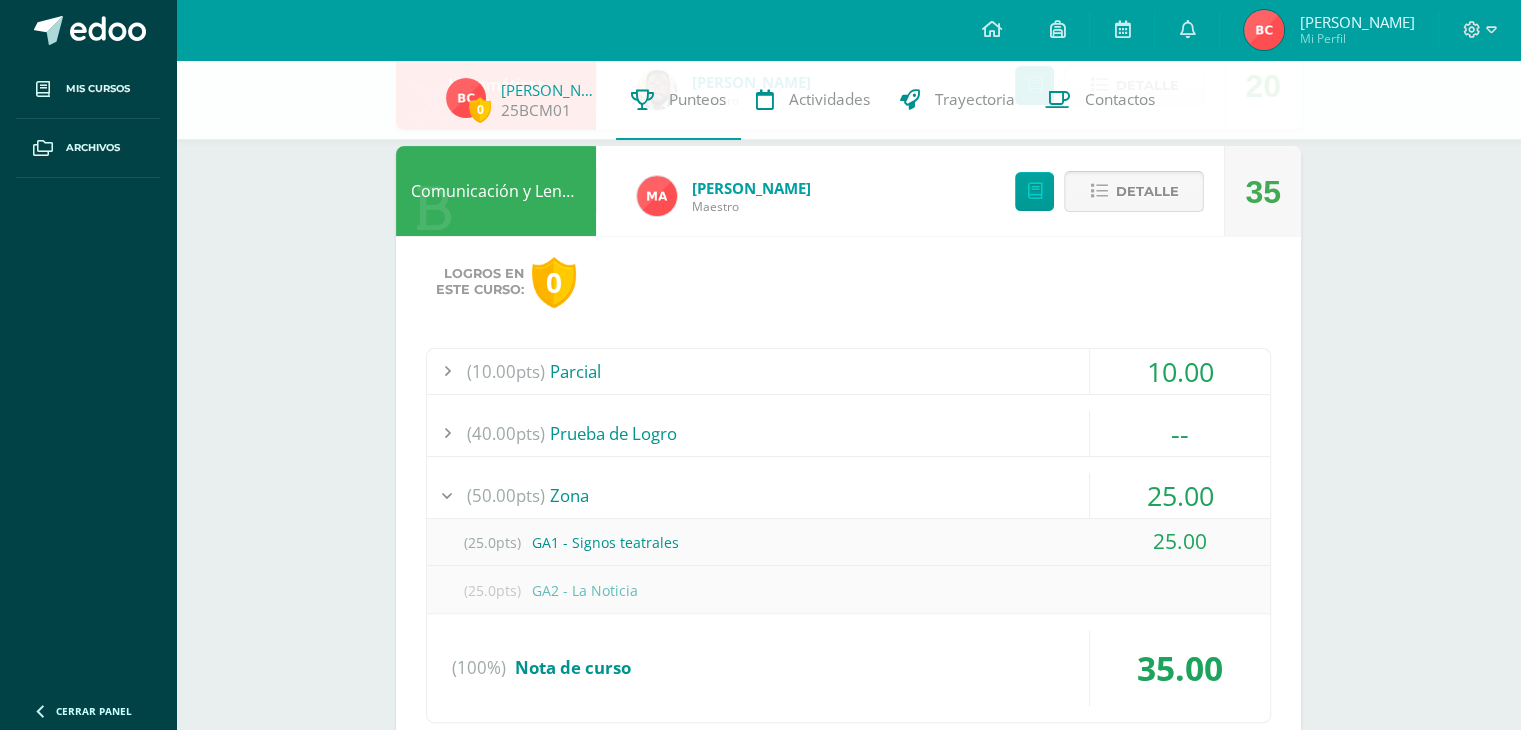 click on "Detalle" at bounding box center [1134, 191] 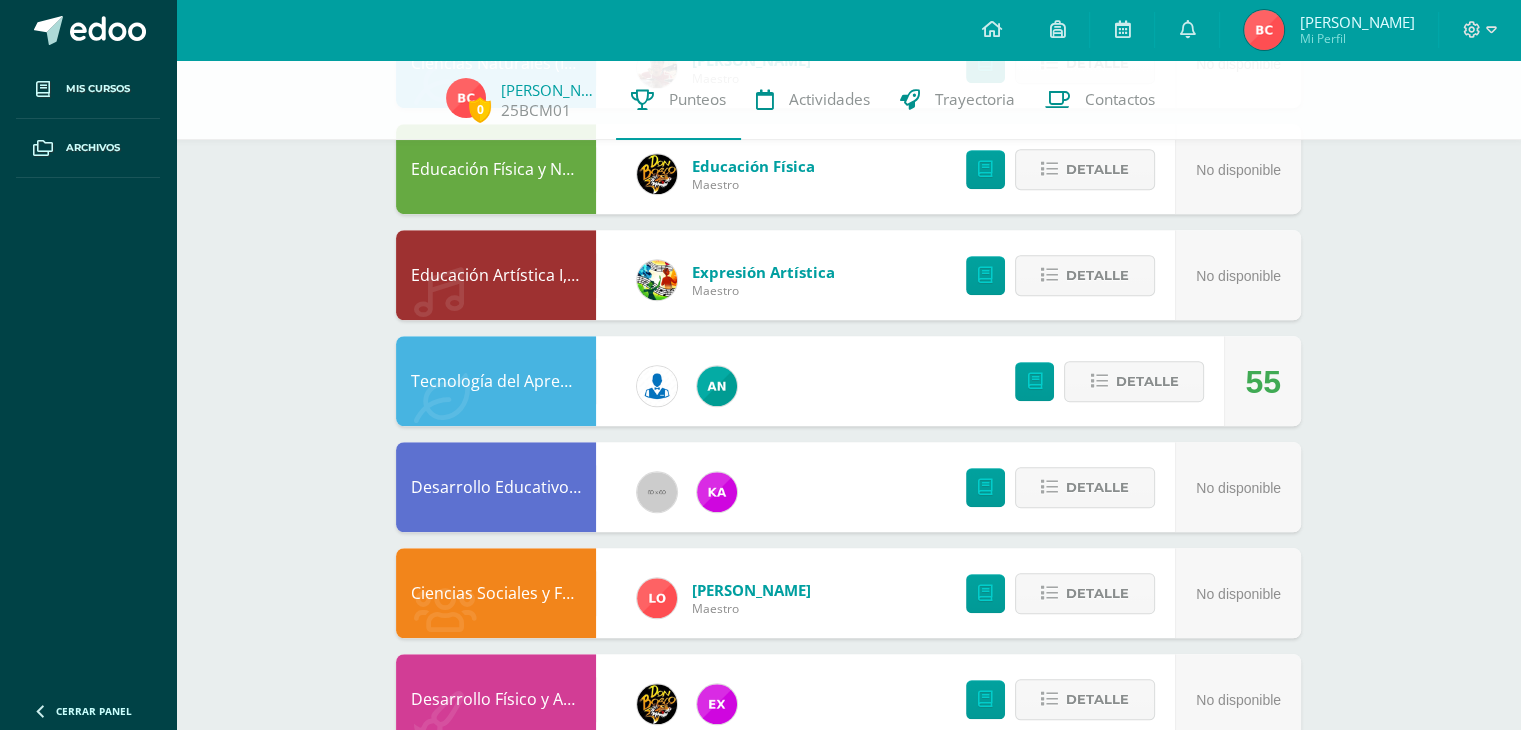 scroll, scrollTop: 1410, scrollLeft: 0, axis: vertical 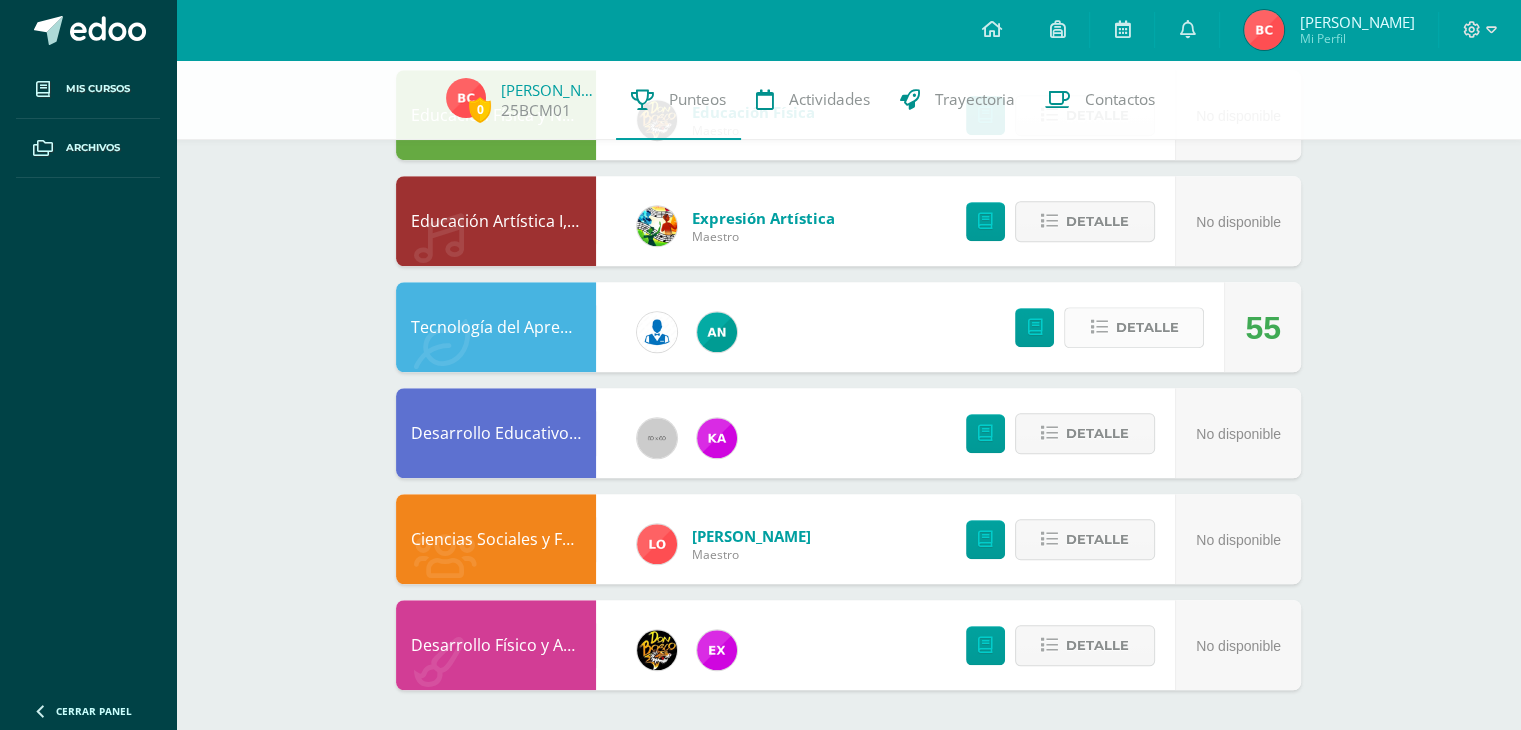 click on "Detalle" at bounding box center [1134, 327] 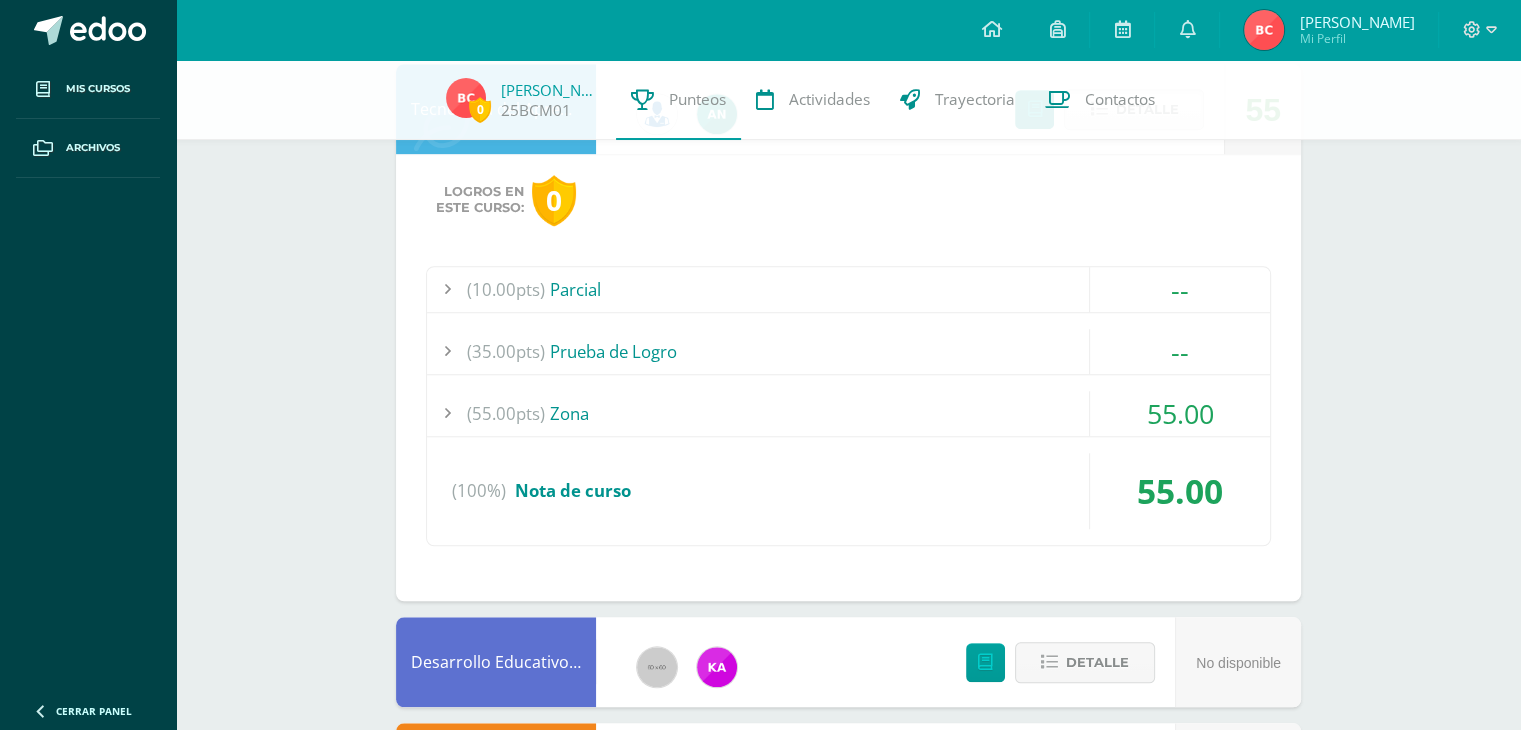 scroll, scrollTop: 1629, scrollLeft: 0, axis: vertical 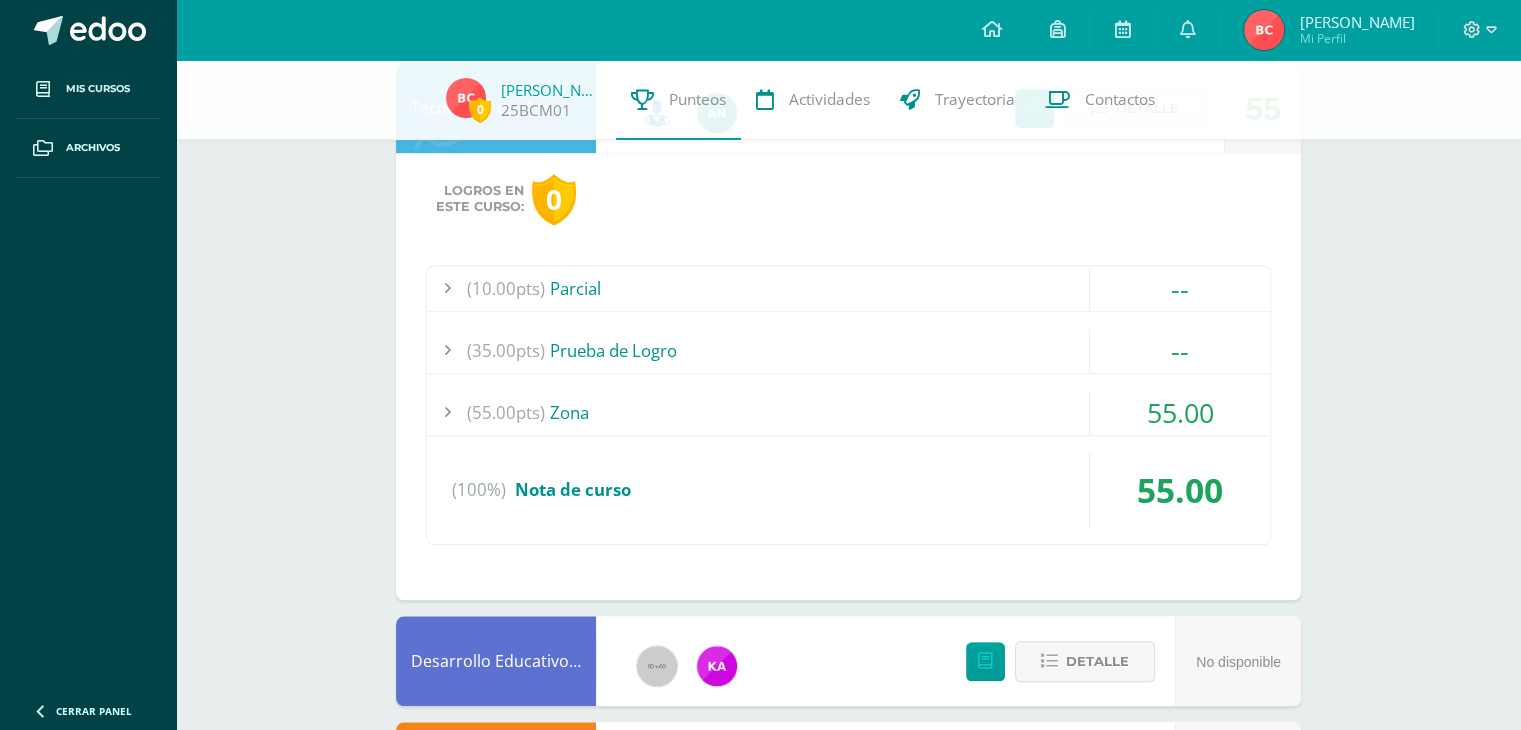 click on "(55.00pts)
Zona" at bounding box center (848, 412) 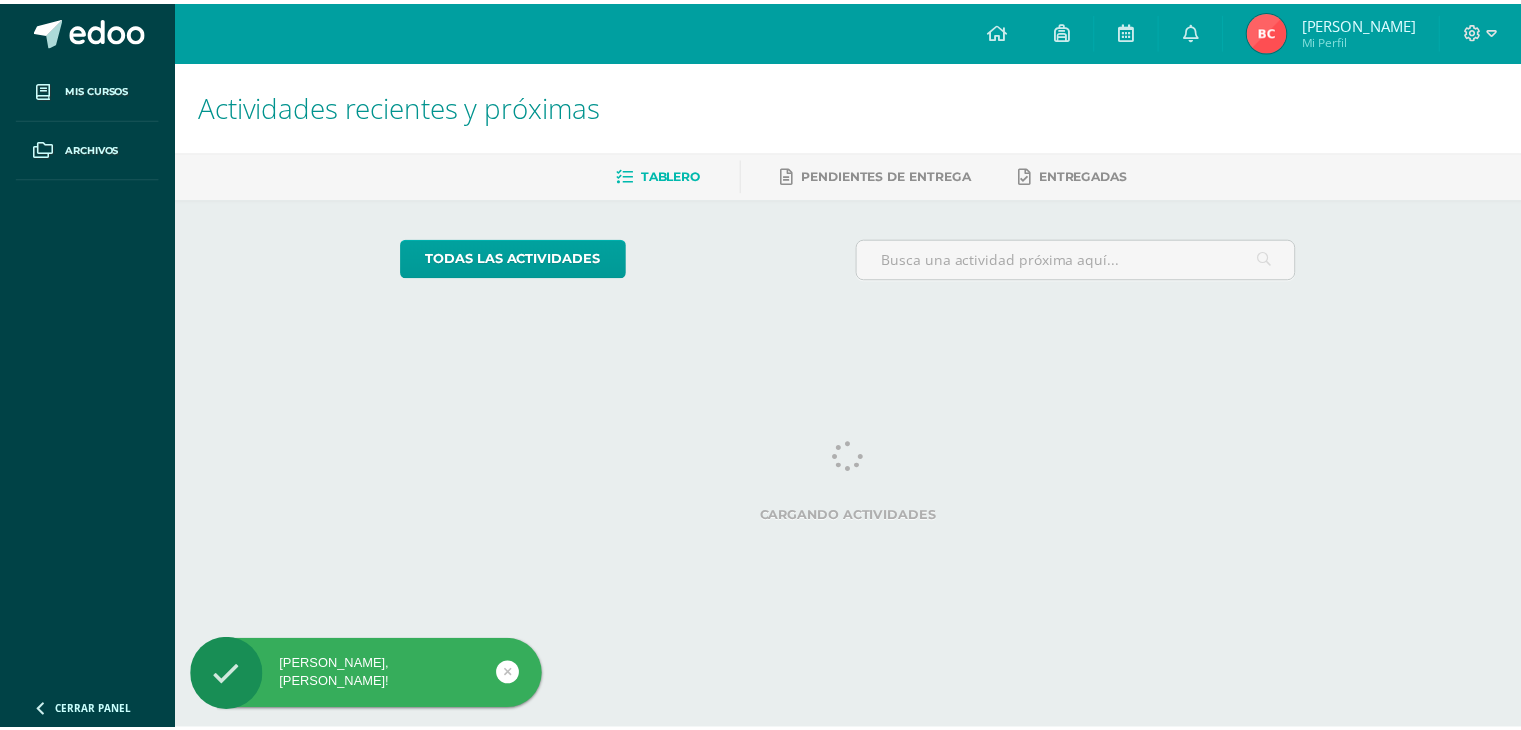 scroll, scrollTop: 0, scrollLeft: 0, axis: both 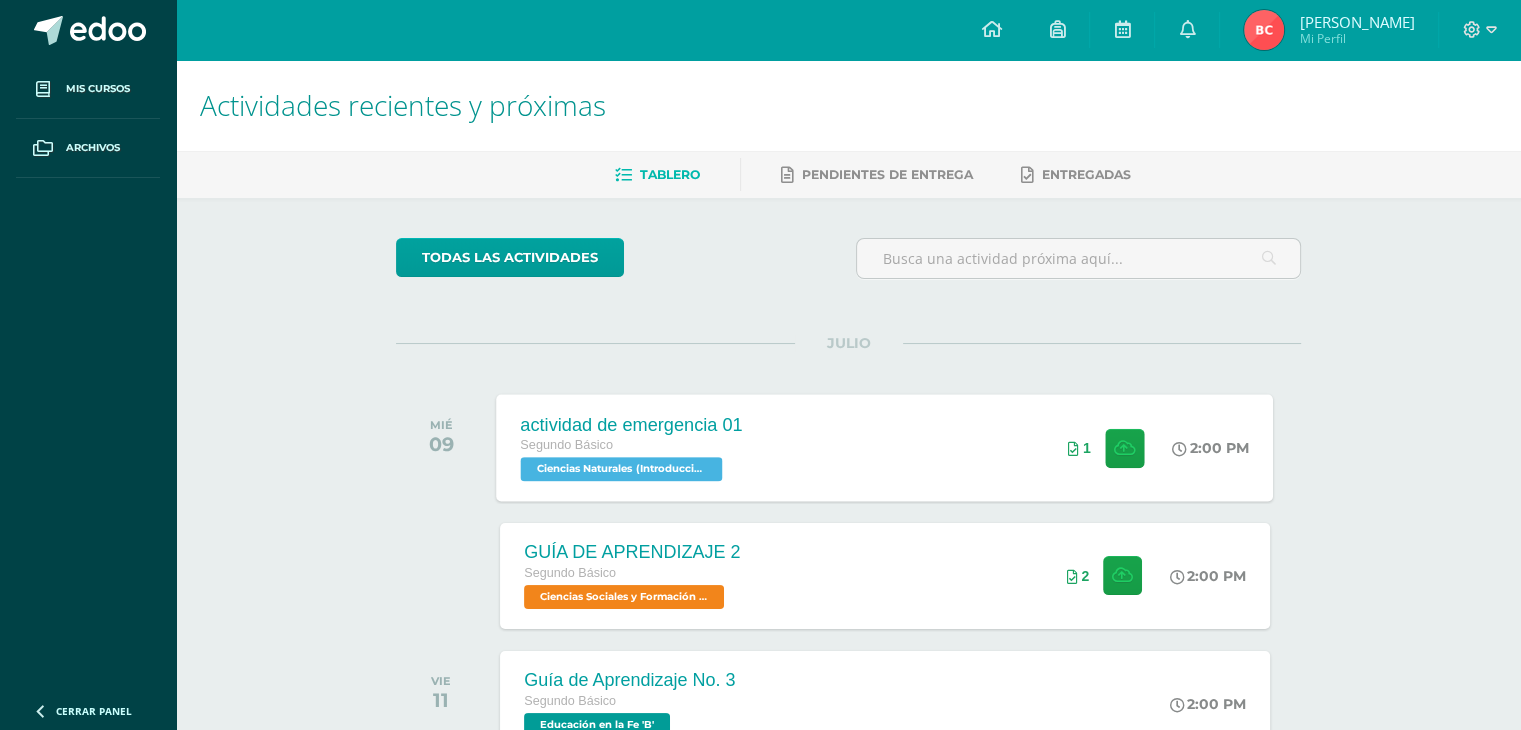 click on "actividad de emergencia 01
Segundo Básico
Ciencias Naturales (Introducción a la Química) 'B'
2:00 PM
1
actividad de emergencia 01" at bounding box center (885, 447) 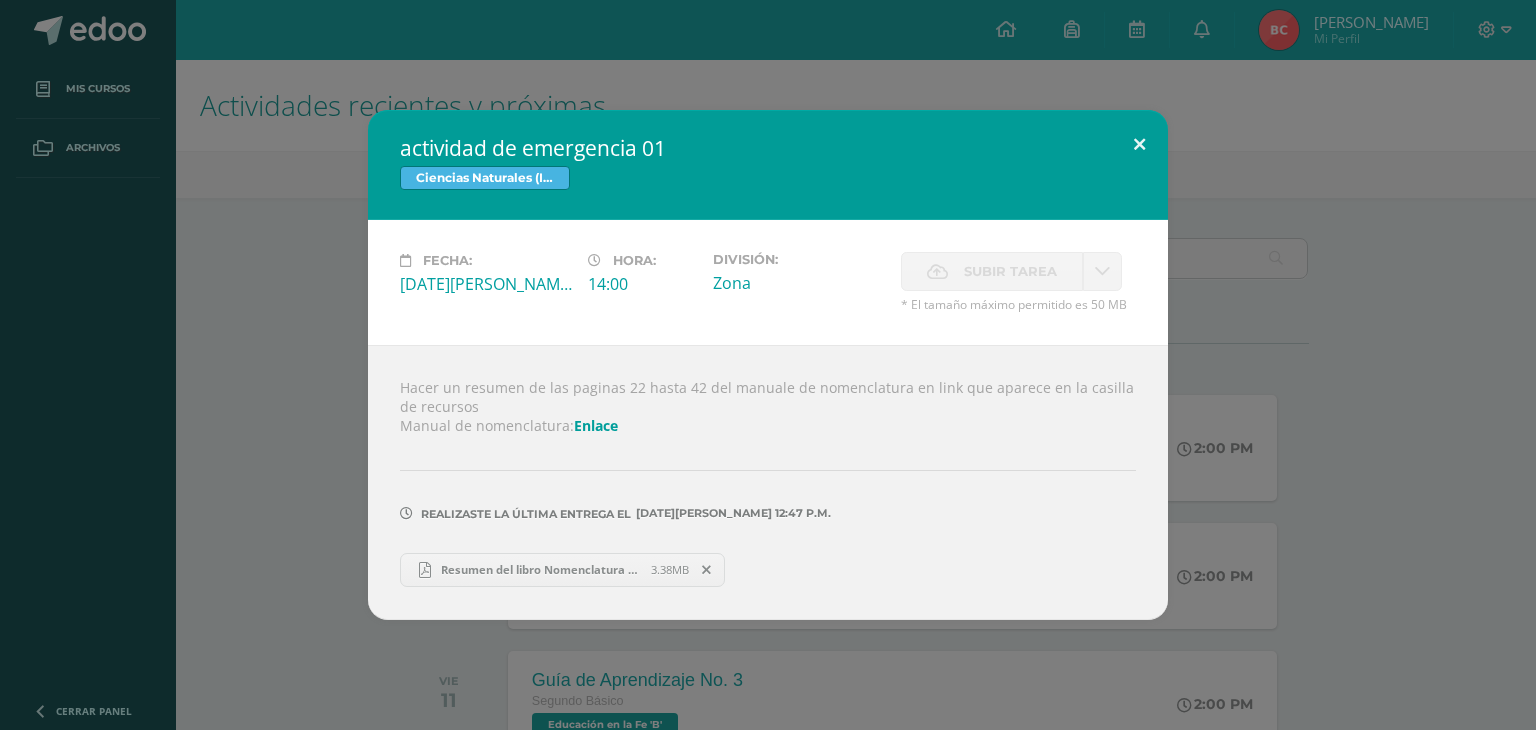 click at bounding box center (1139, 144) 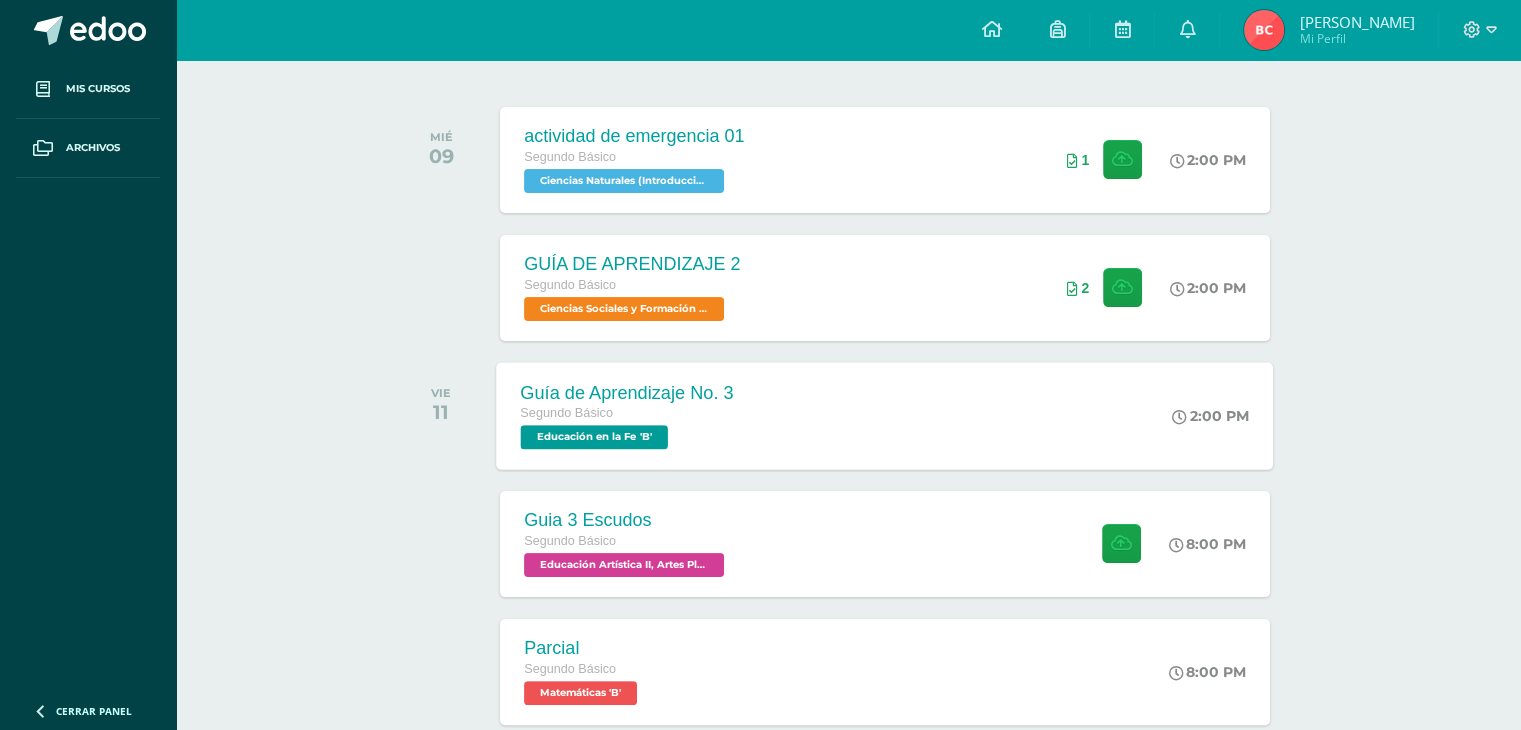 scroll, scrollTop: 0, scrollLeft: 0, axis: both 